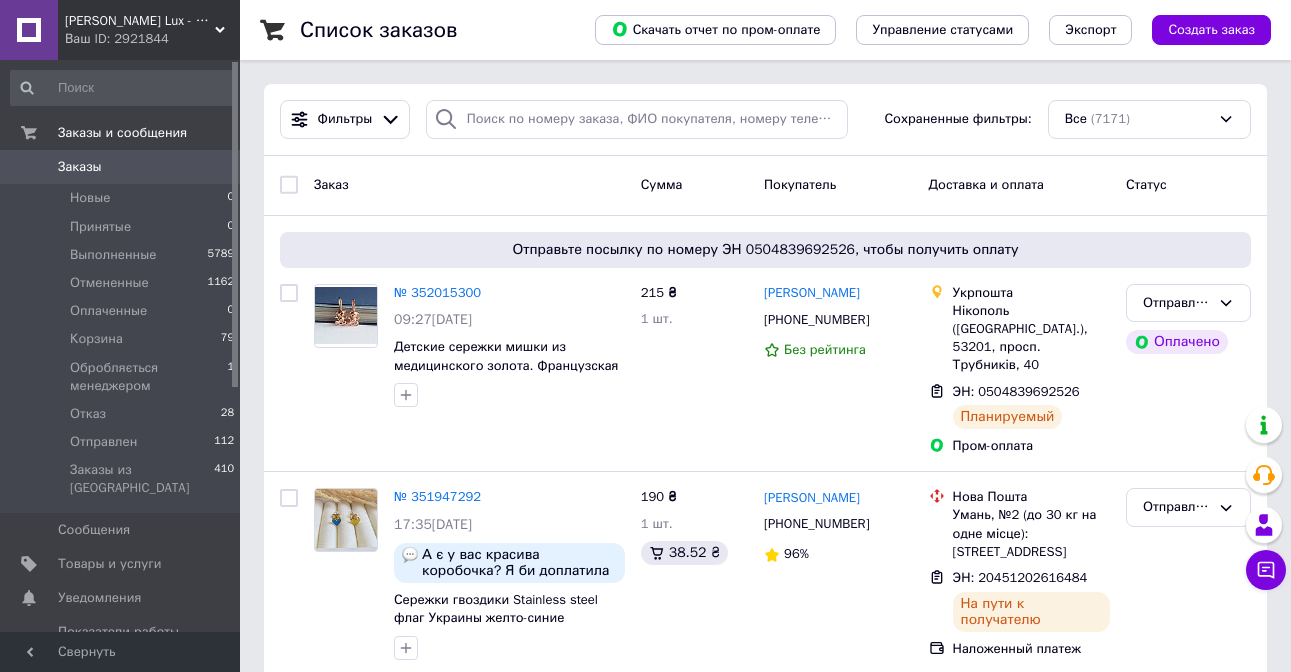 click on "Товары и услуги" at bounding box center (110, 564) 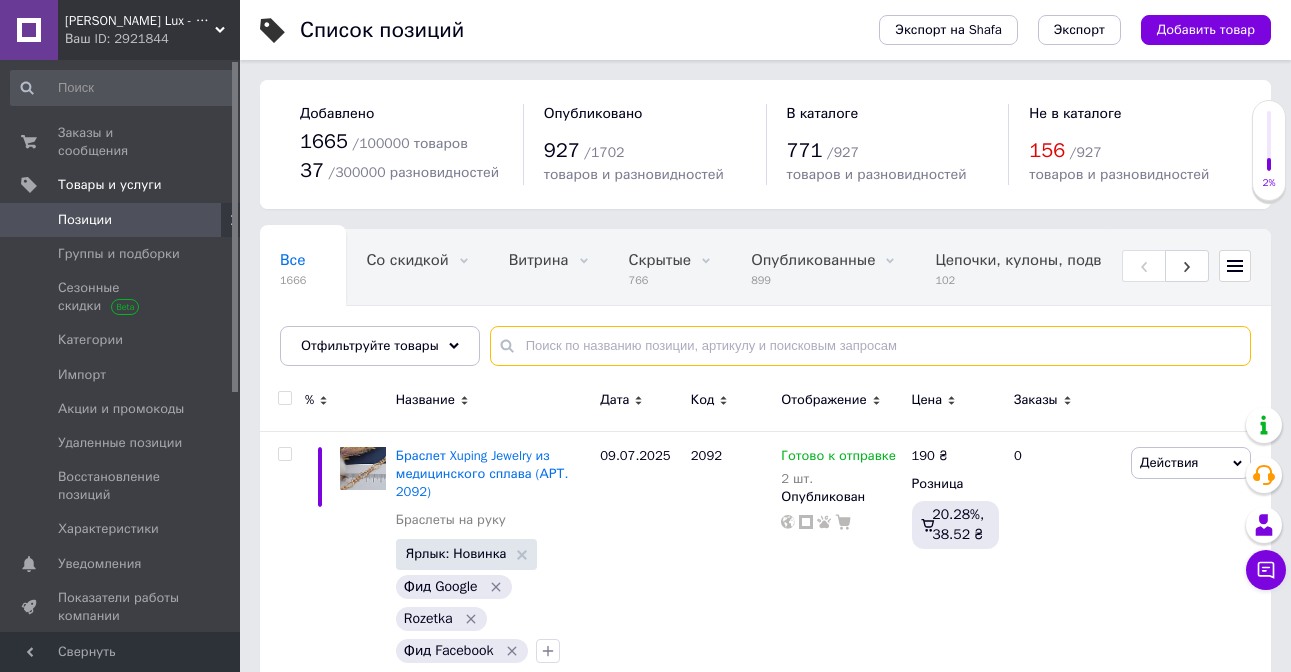 click at bounding box center (870, 346) 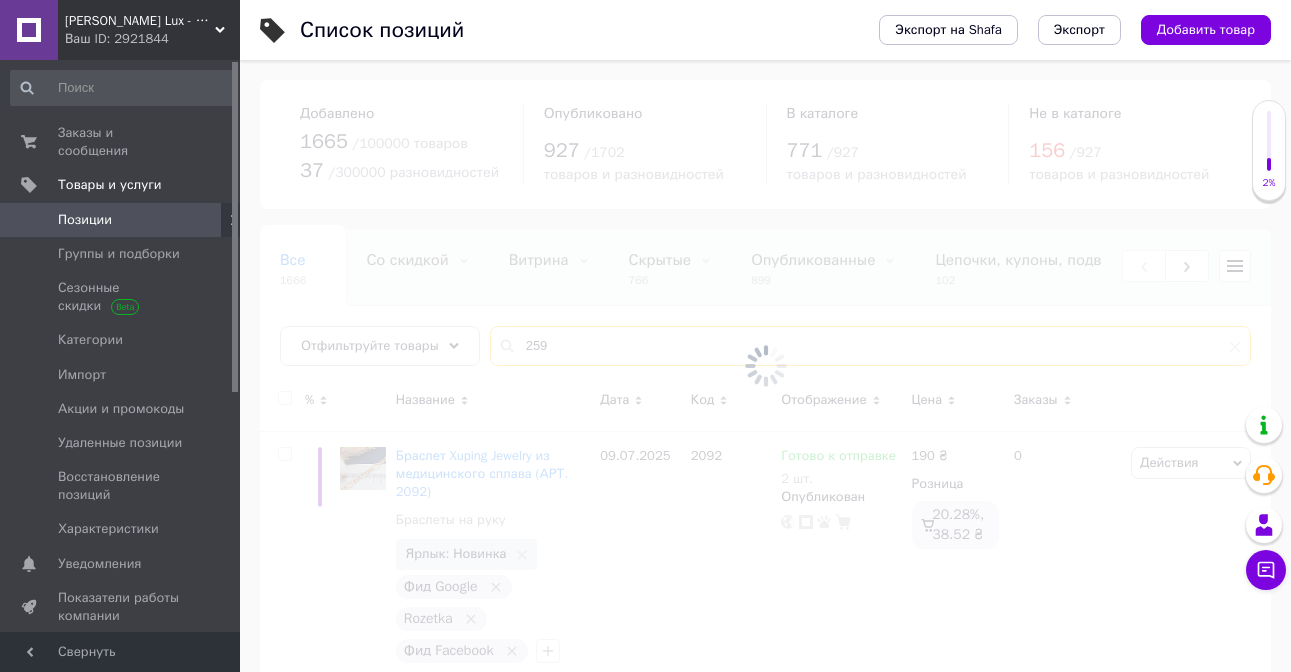 type on "2596" 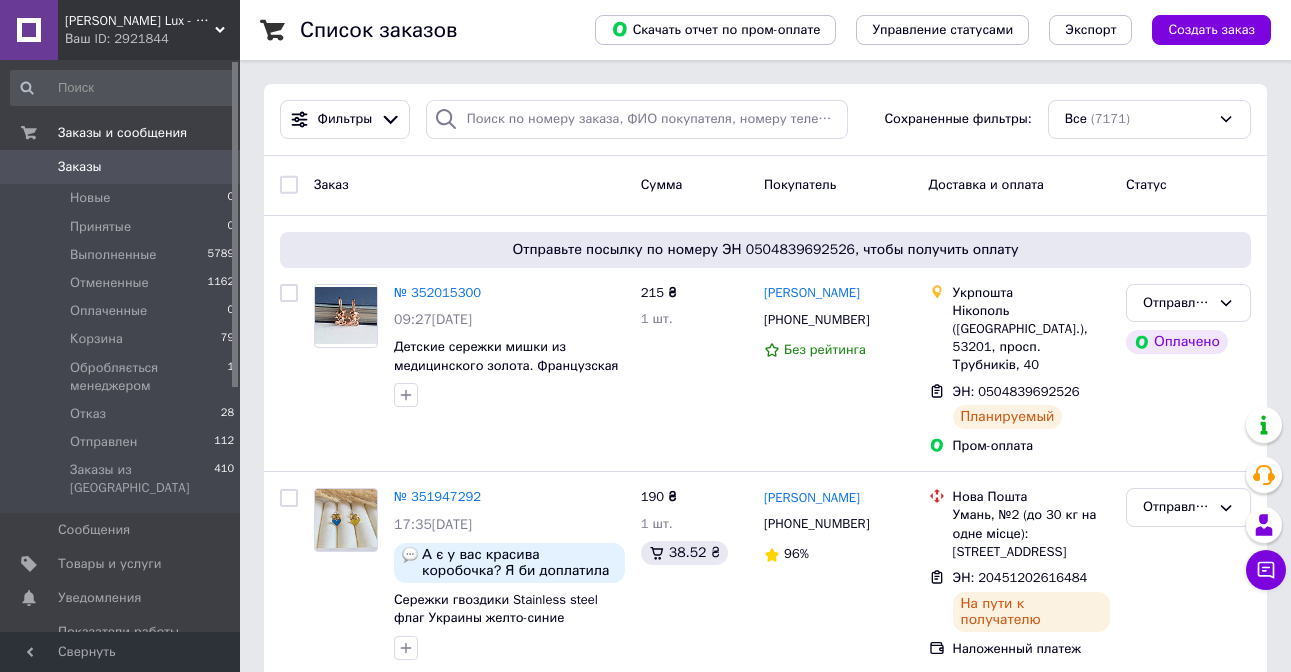 scroll, scrollTop: 0, scrollLeft: 0, axis: both 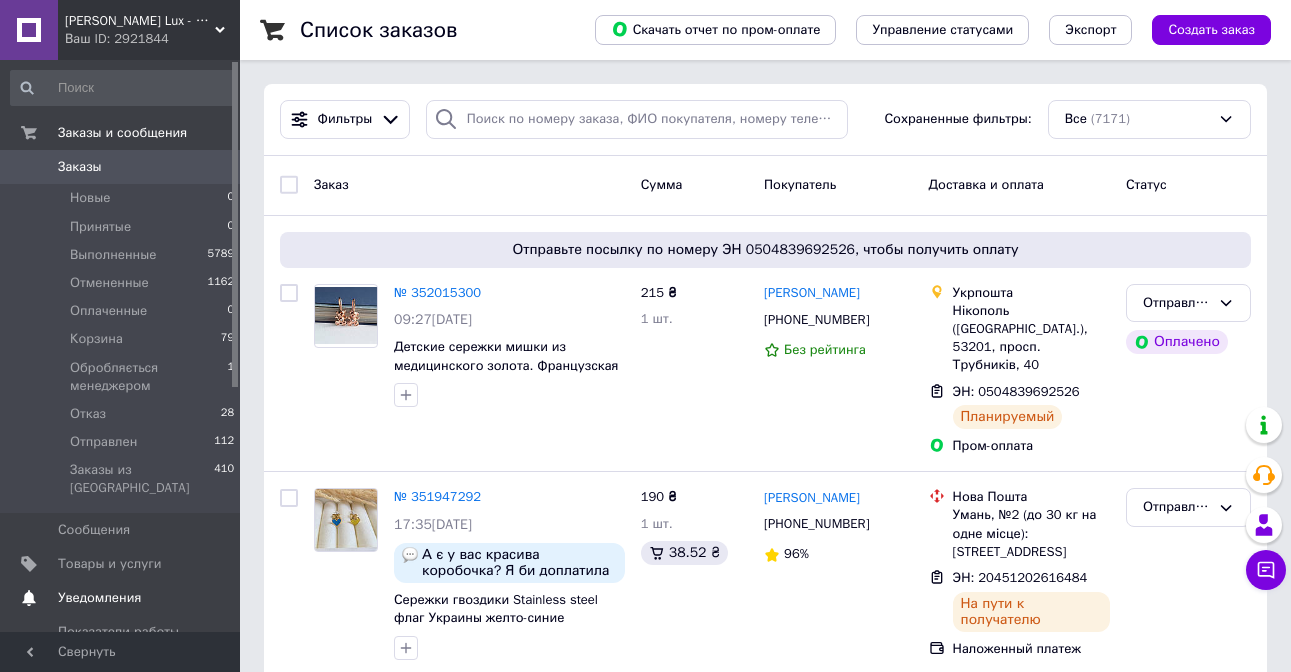 click on "Товары и услуги" at bounding box center [123, 564] 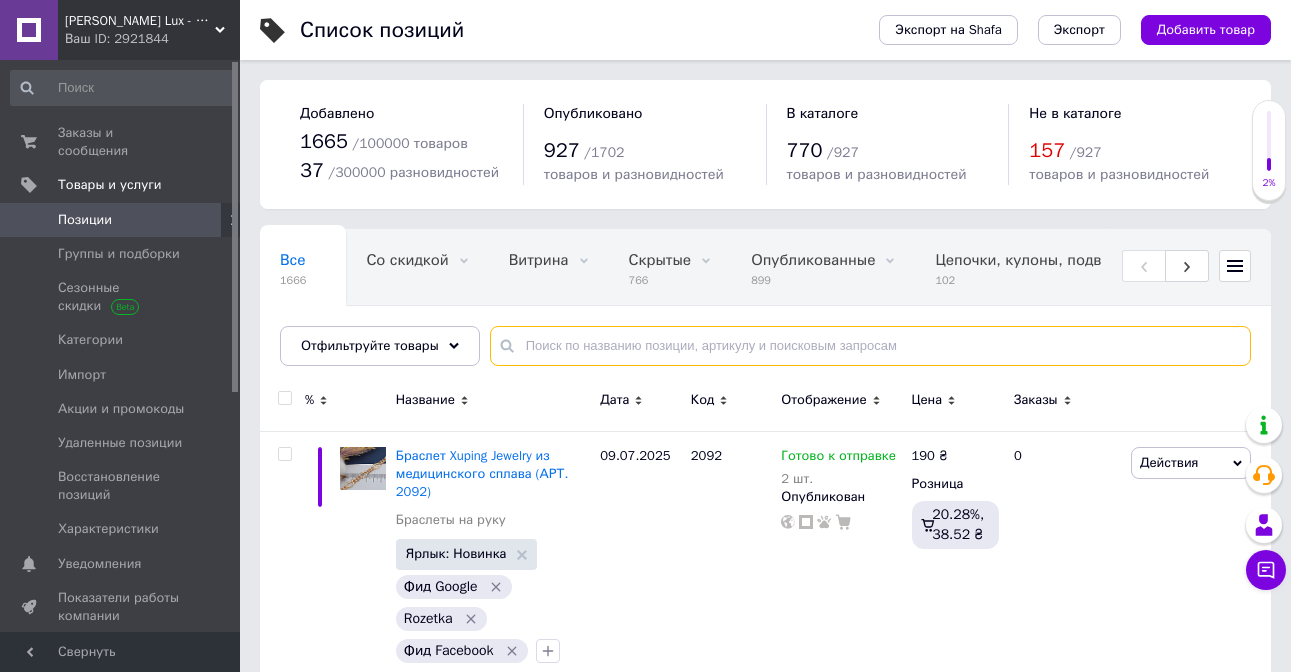 click at bounding box center [870, 346] 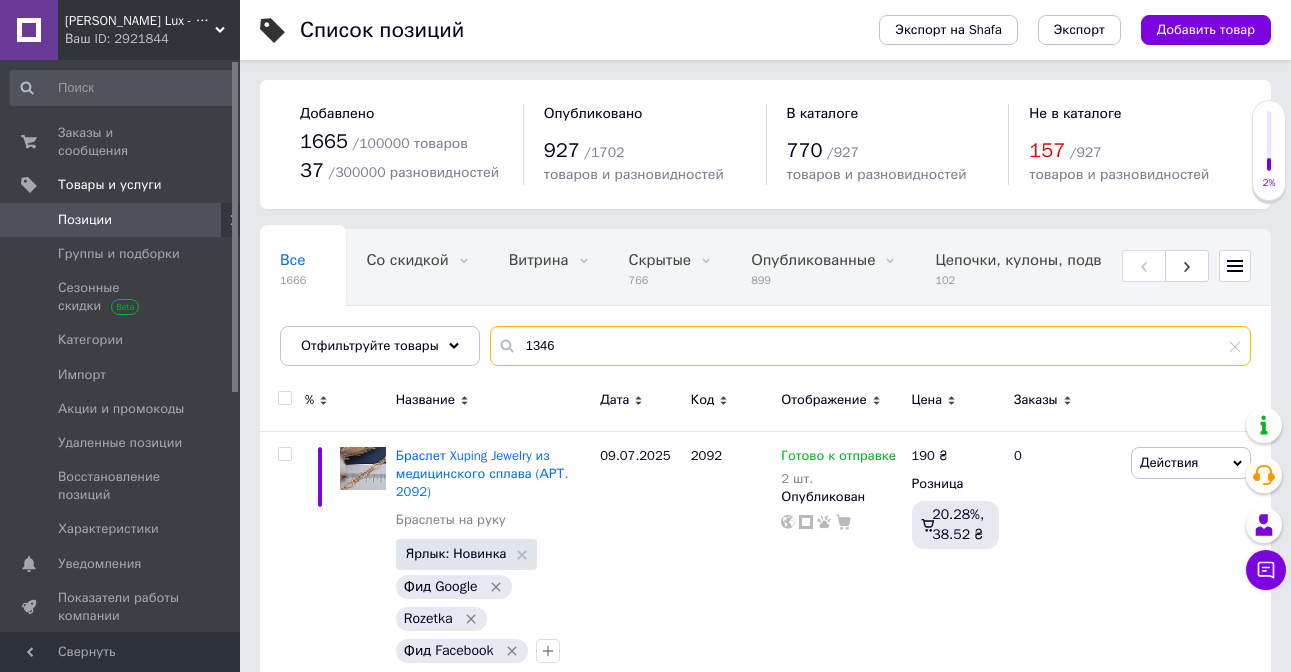 type on "1346" 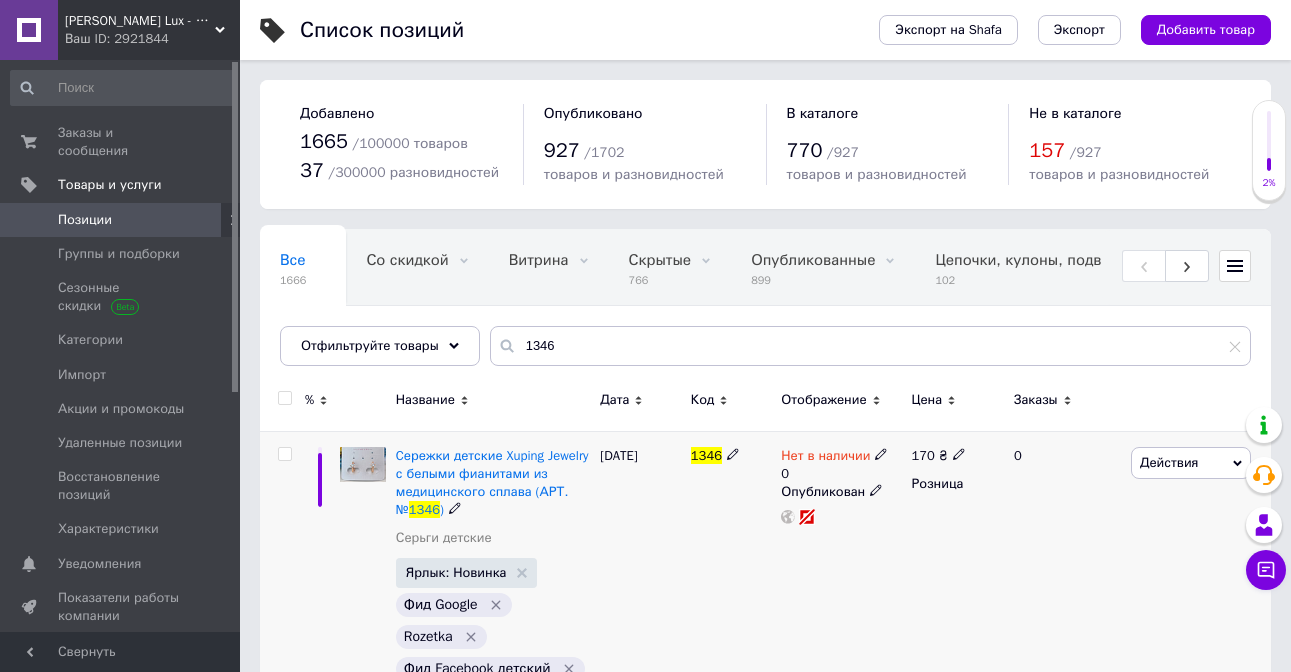 click on "Нет в наличии" at bounding box center [825, 458] 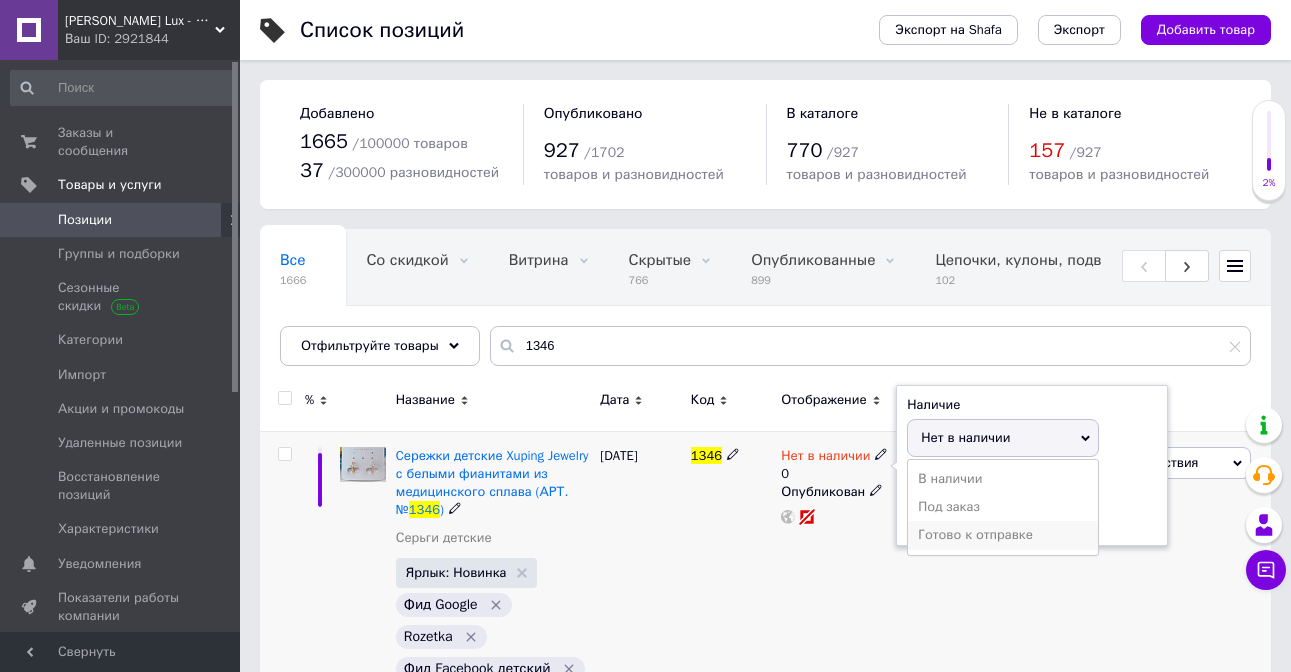 click on "Готово к отправке" at bounding box center [1003, 535] 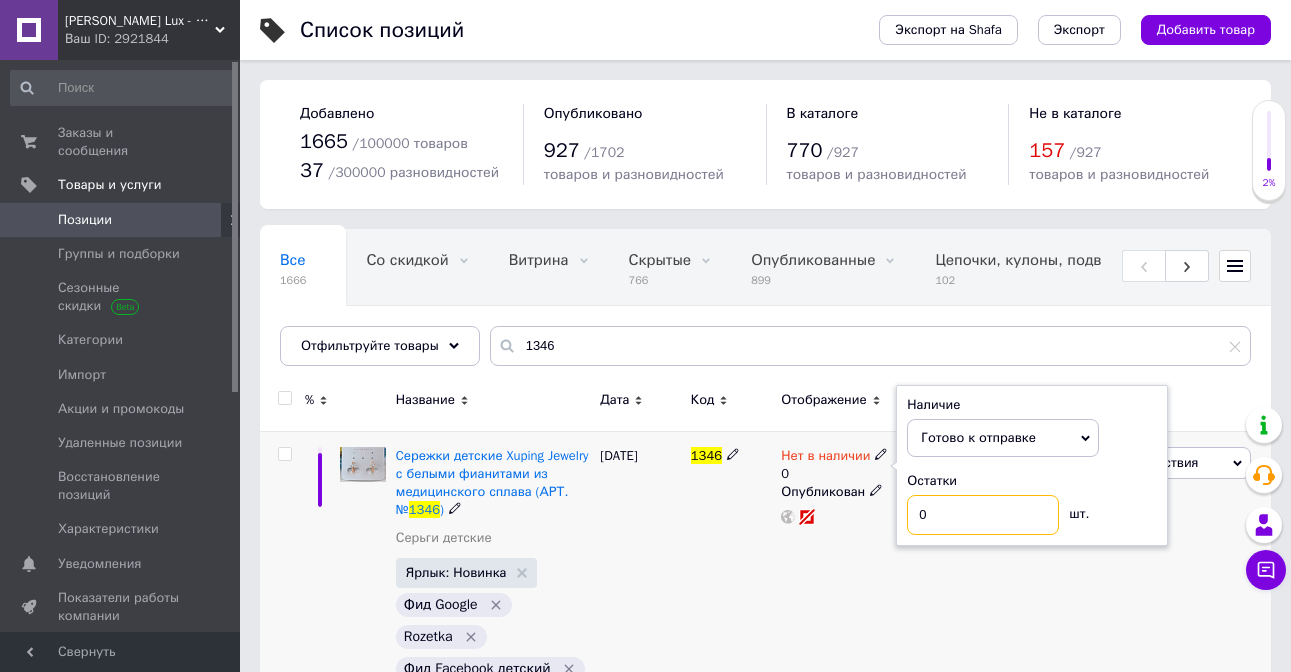click on "0" at bounding box center (983, 515) 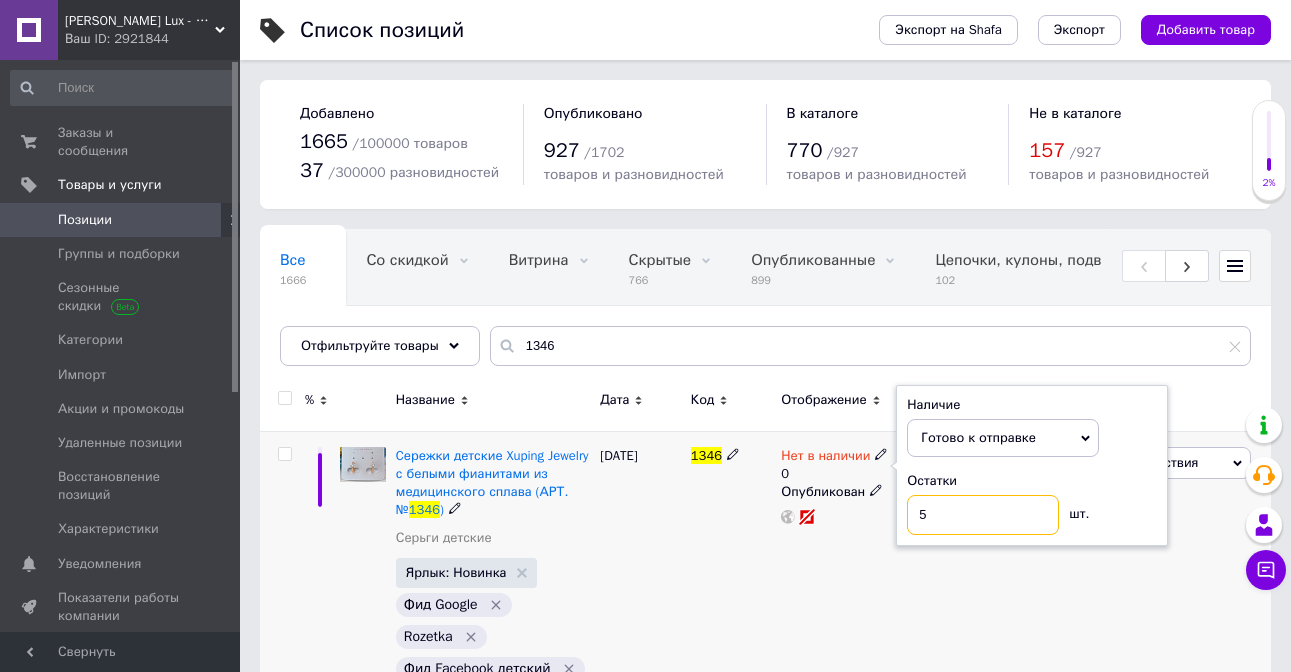 type on "5" 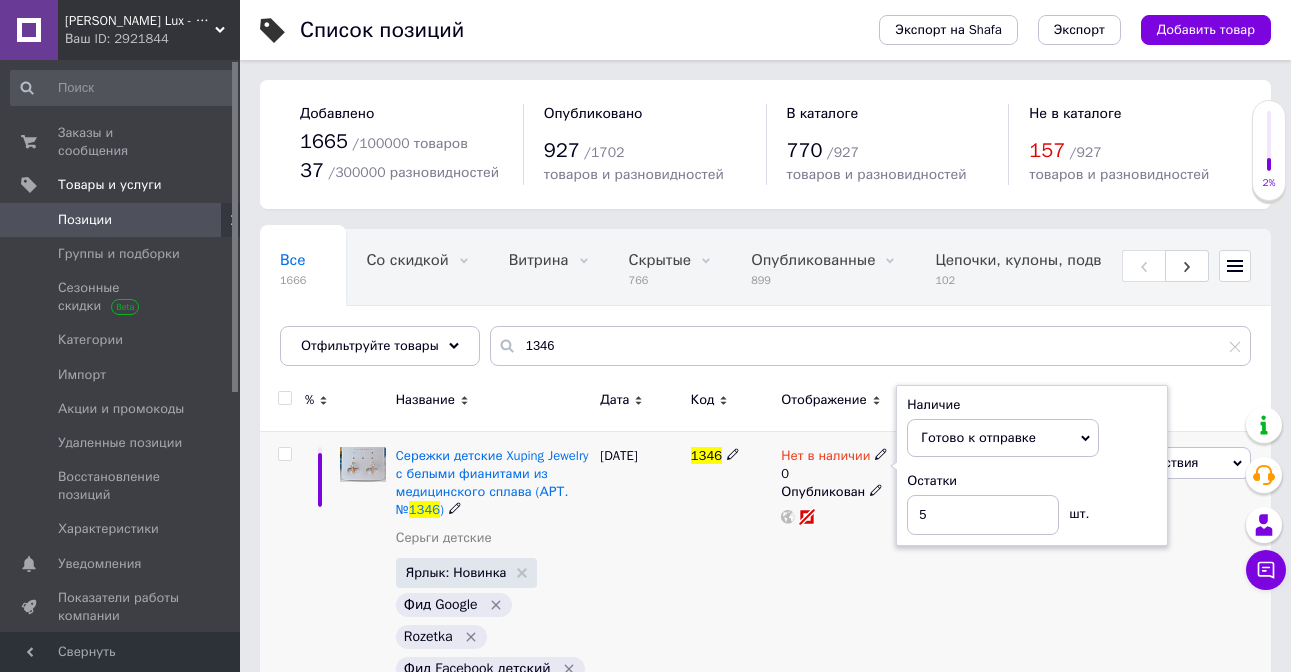 click on "170   ₴ Розница" at bounding box center [955, 584] 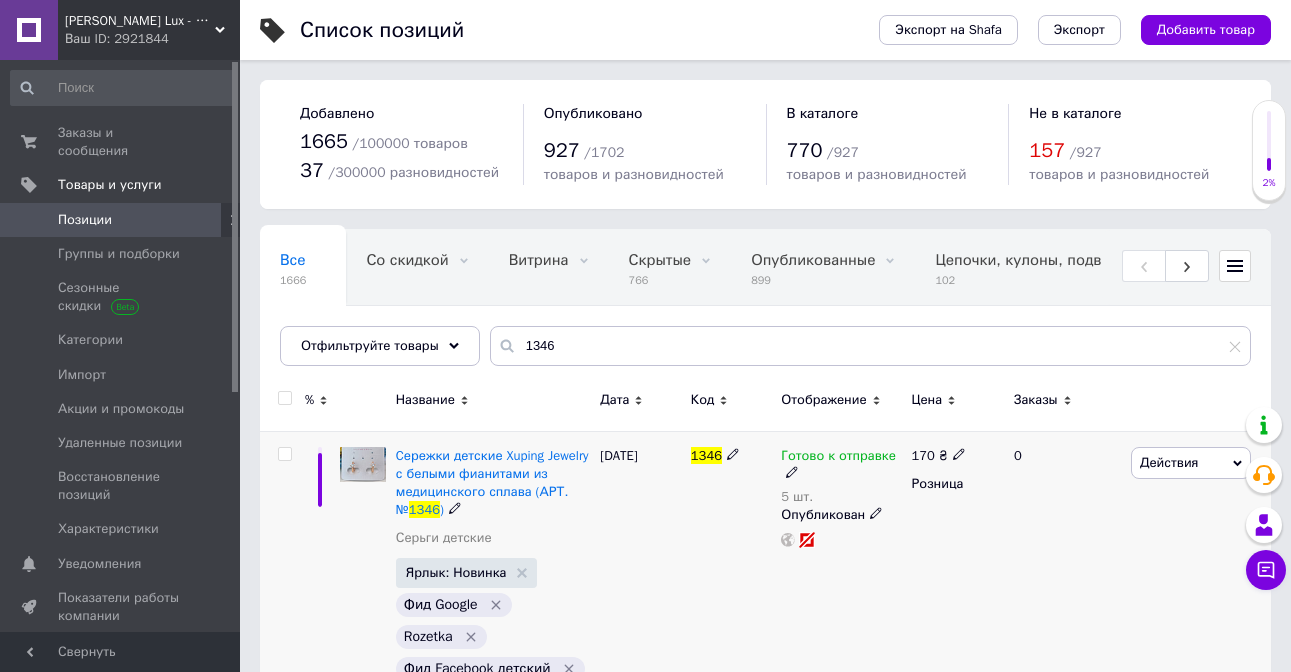 click on "170" at bounding box center (923, 455) 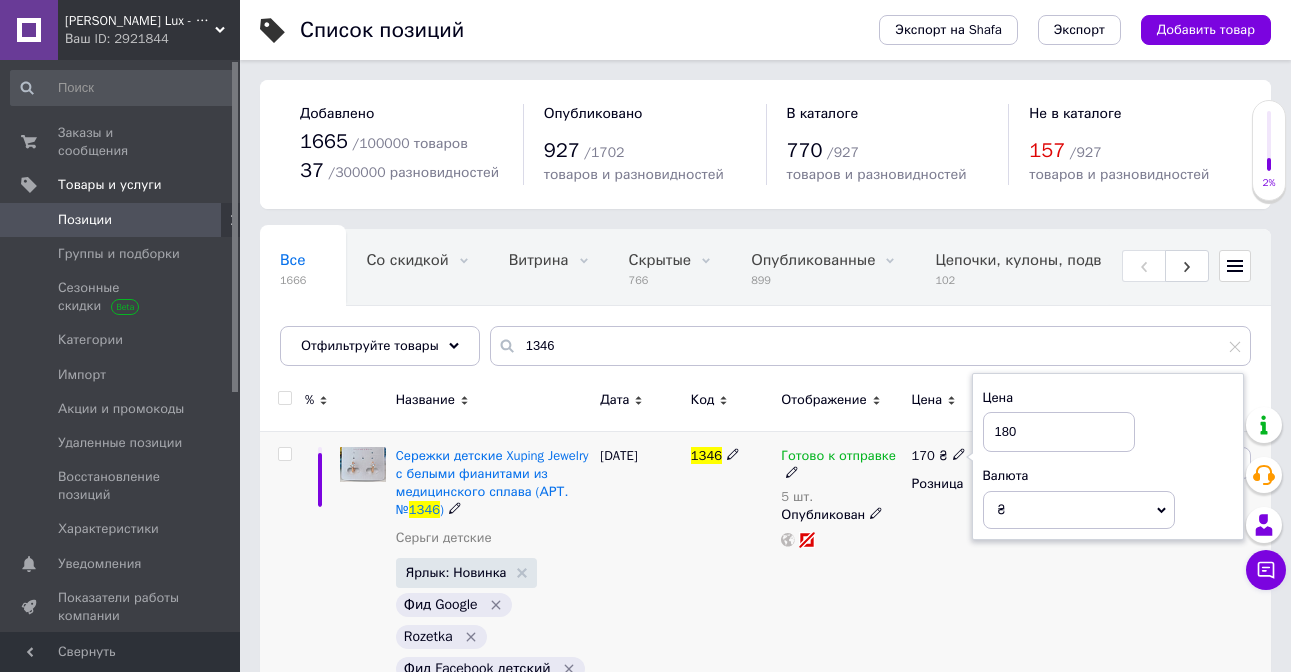 type on "180" 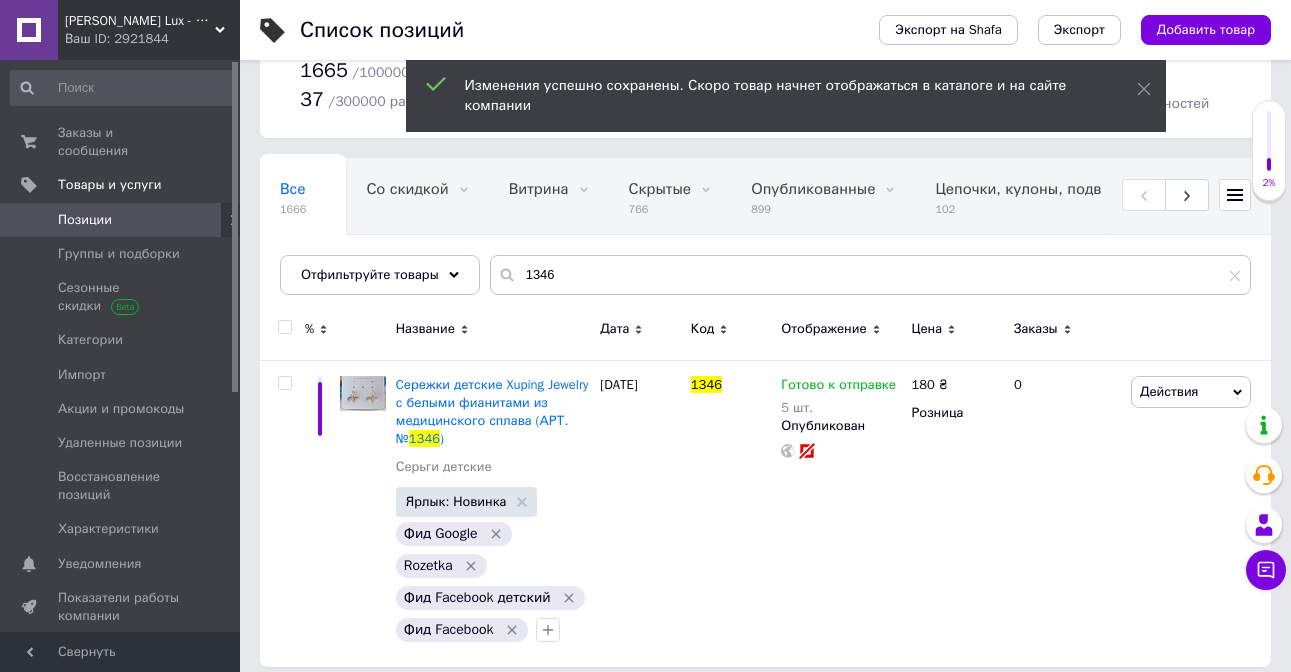 scroll, scrollTop: 102, scrollLeft: 0, axis: vertical 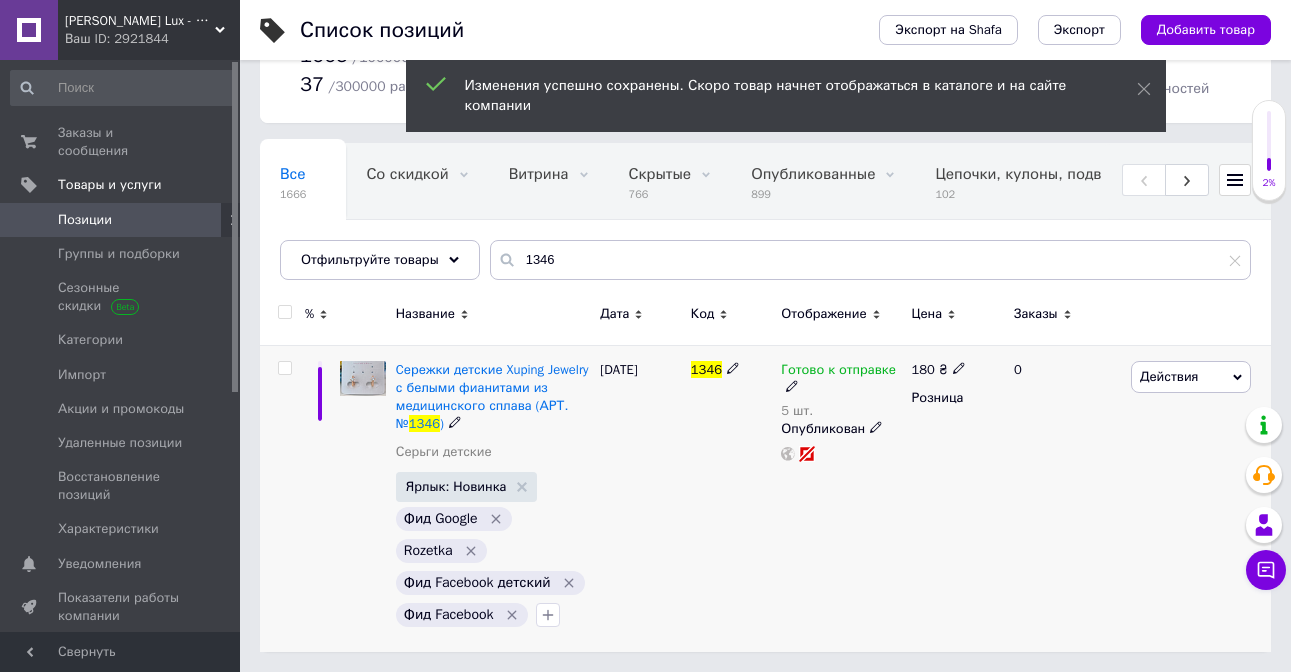 click at bounding box center (363, 379) 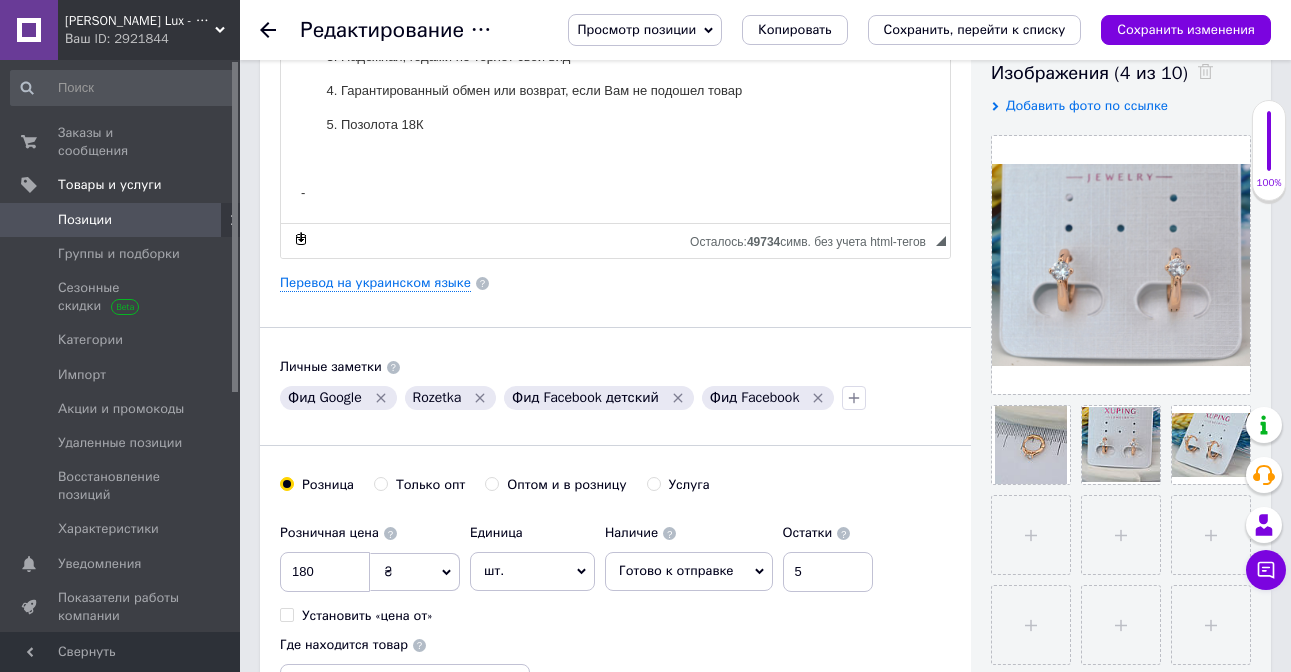 scroll, scrollTop: 403, scrollLeft: 0, axis: vertical 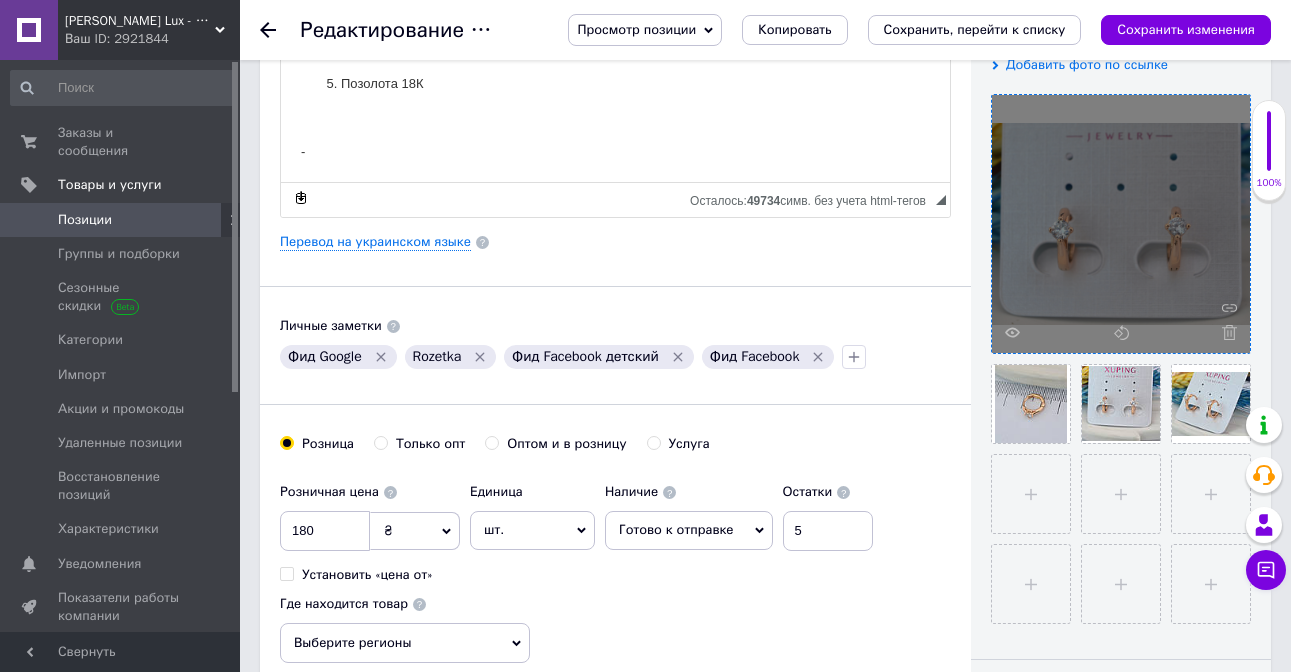 click at bounding box center (1121, 224) 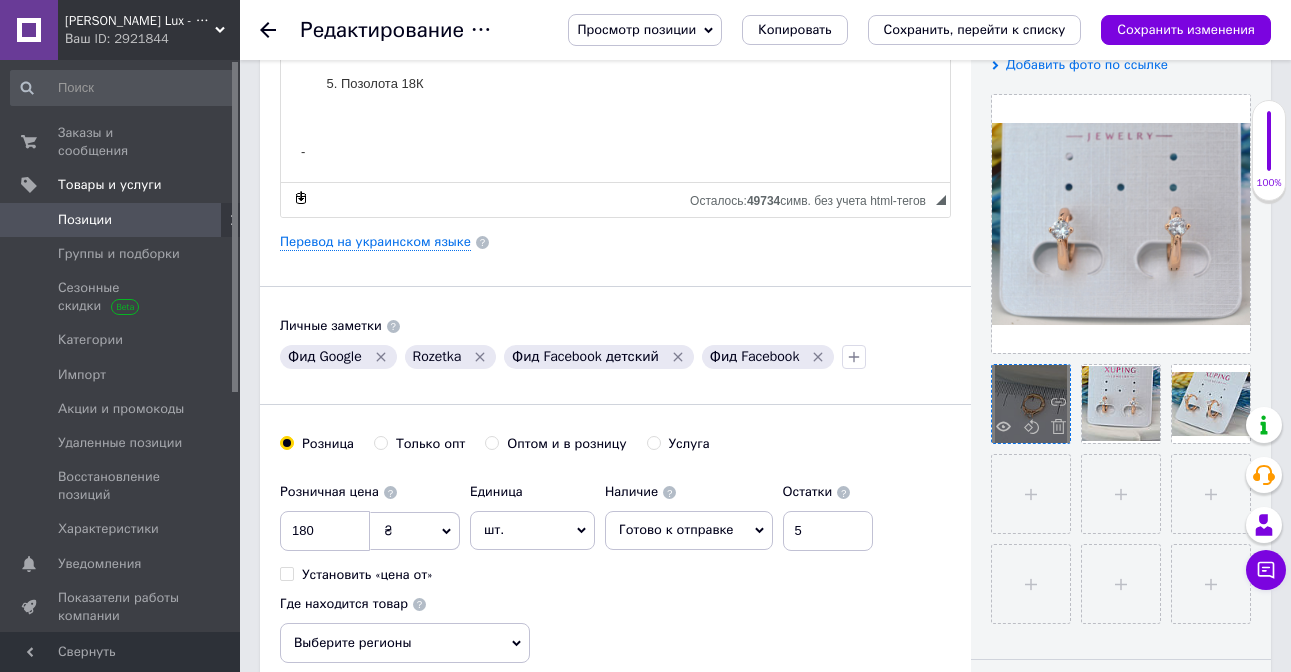 click at bounding box center [1031, 404] 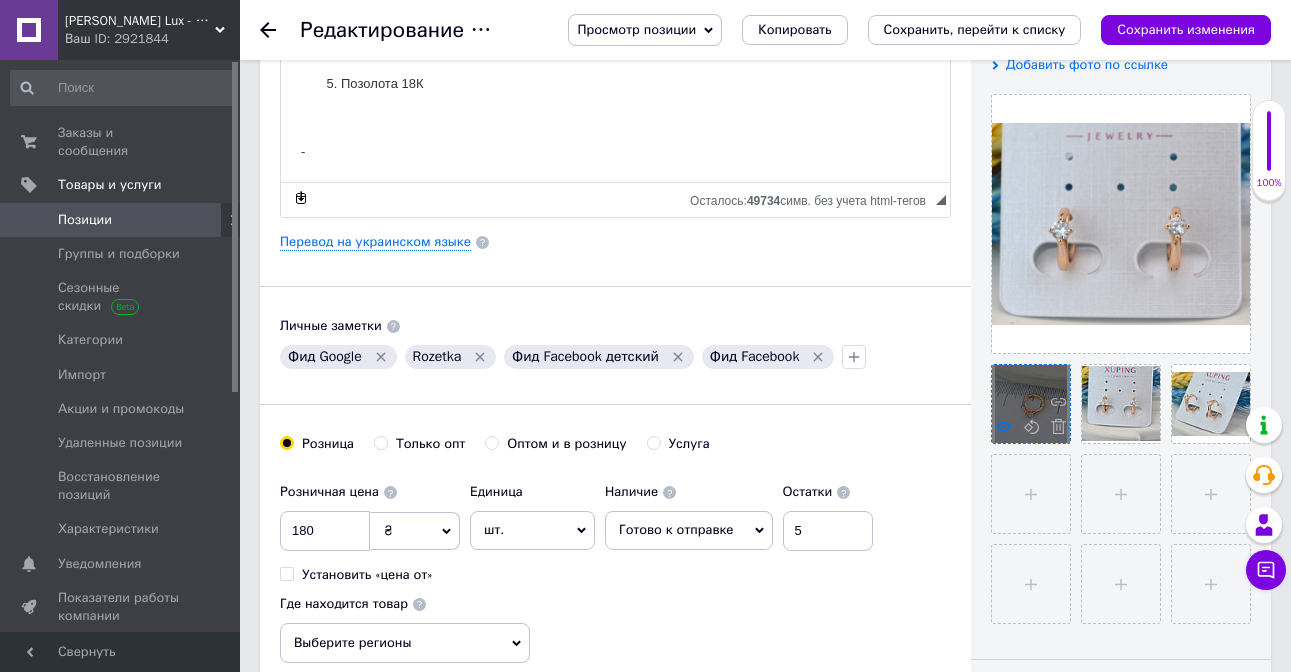 click 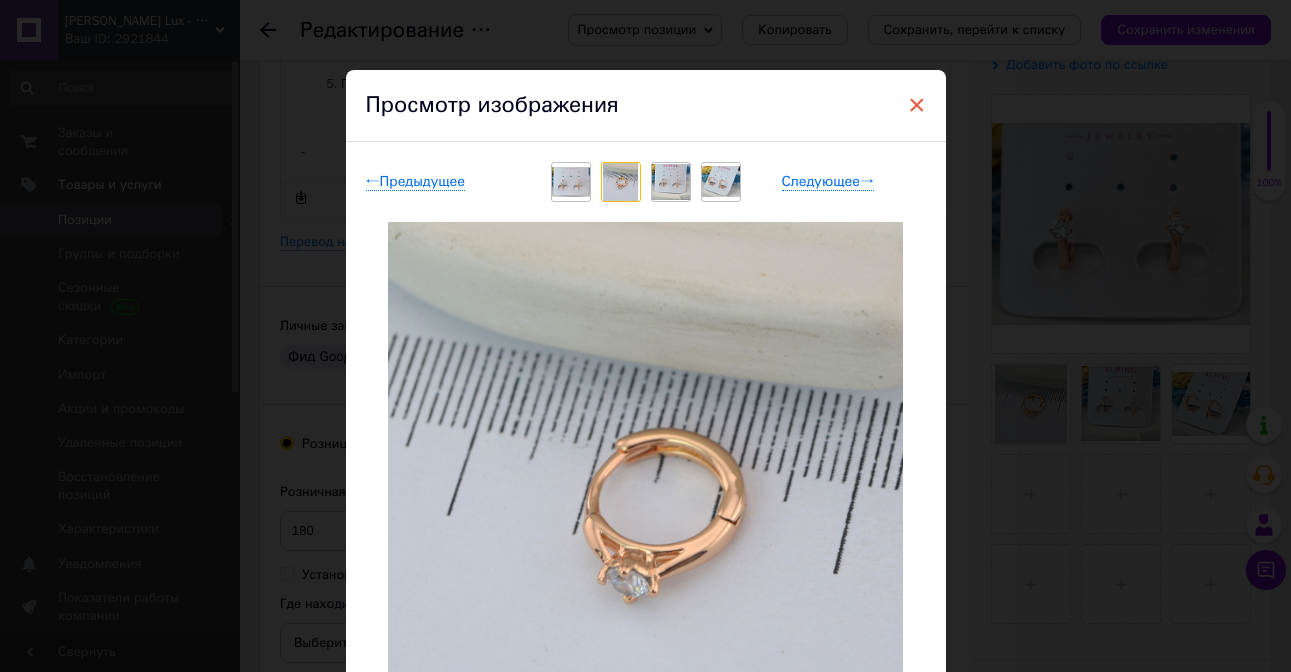drag, startPoint x: 914, startPoint y: 109, endPoint x: 633, endPoint y: 177, distance: 289.11072 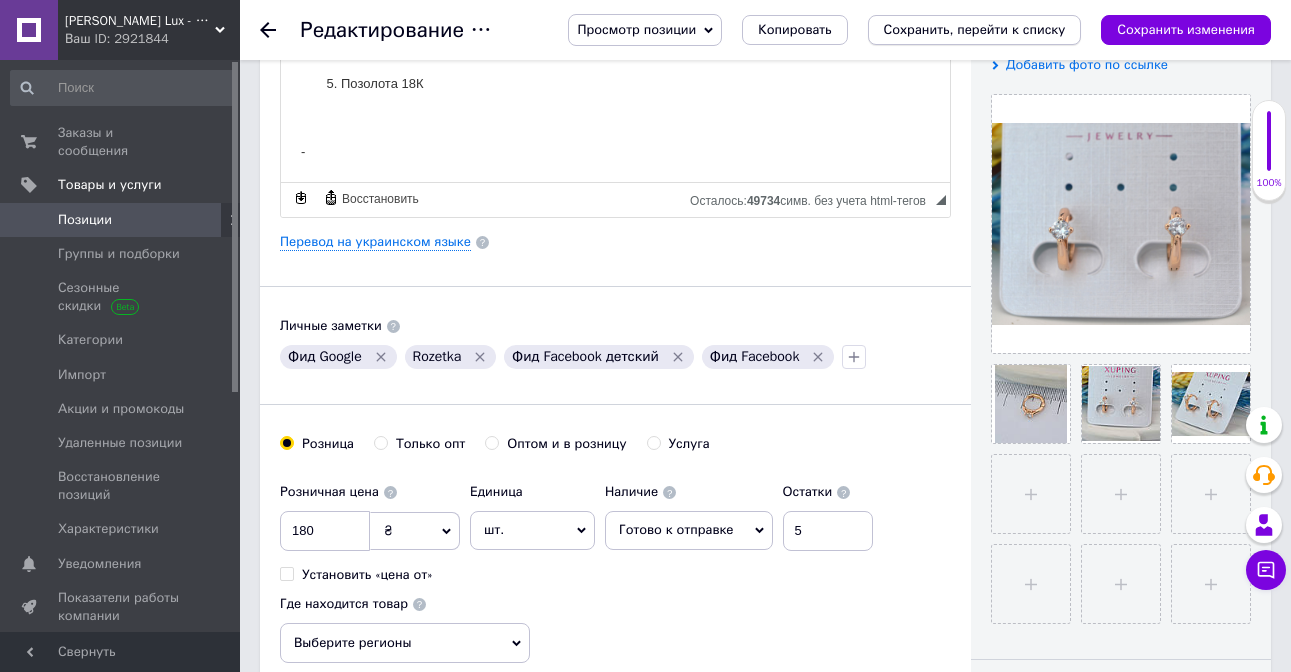 click on "Сохранить, перейти к списку" at bounding box center [975, 29] 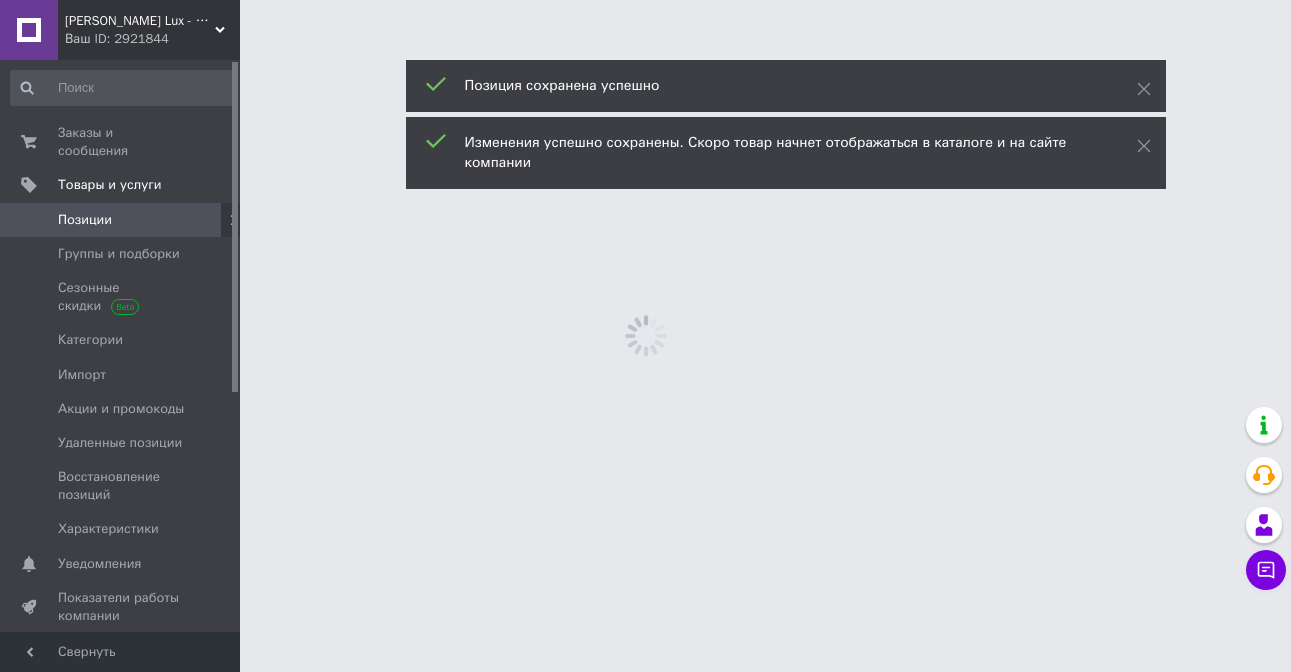 scroll, scrollTop: 0, scrollLeft: 0, axis: both 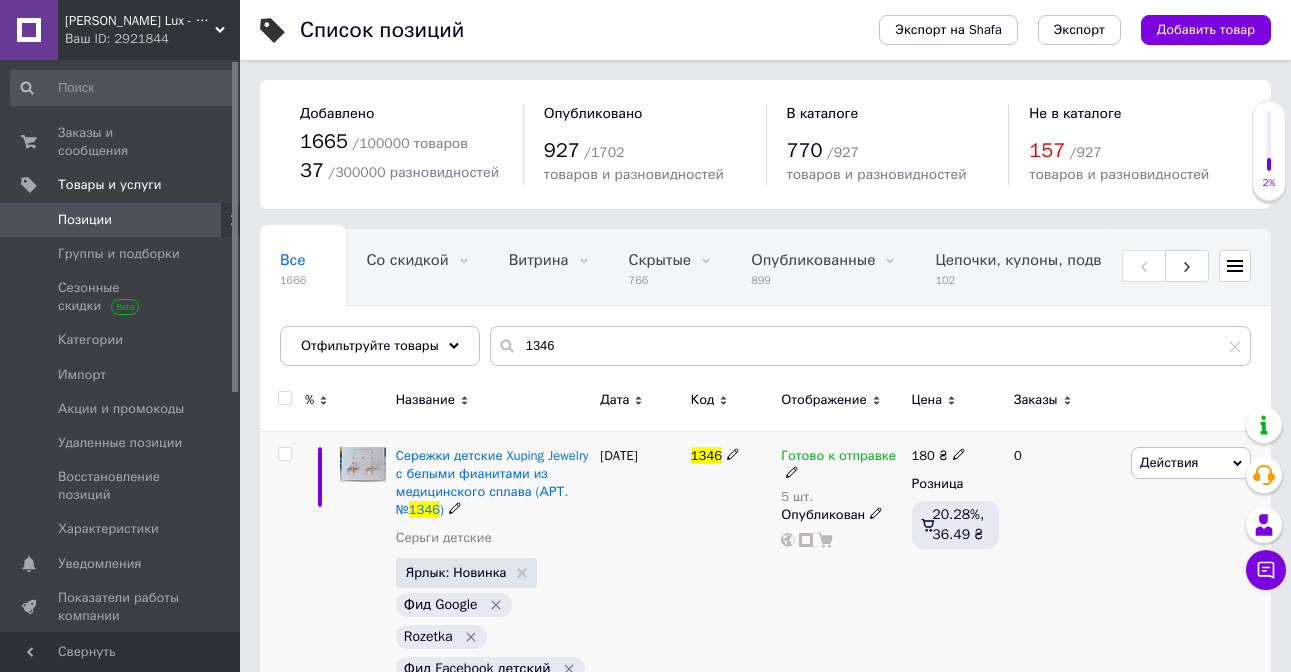 click at bounding box center [363, 465] 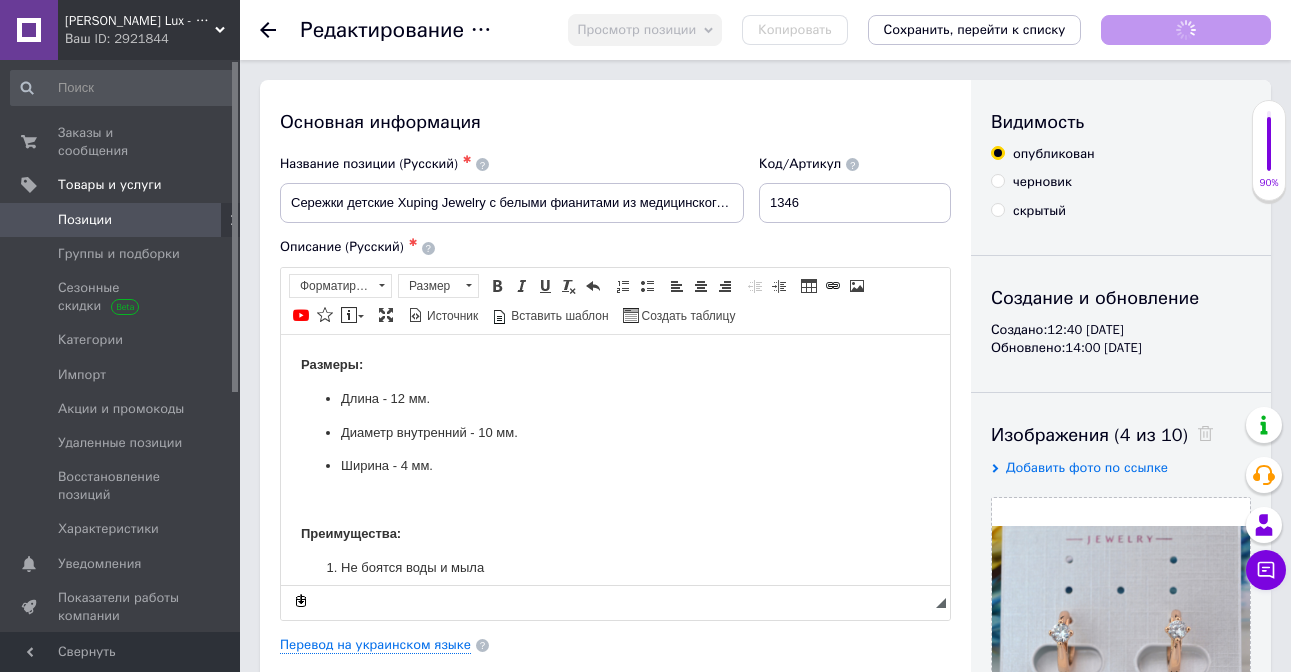 scroll, scrollTop: 0, scrollLeft: 0, axis: both 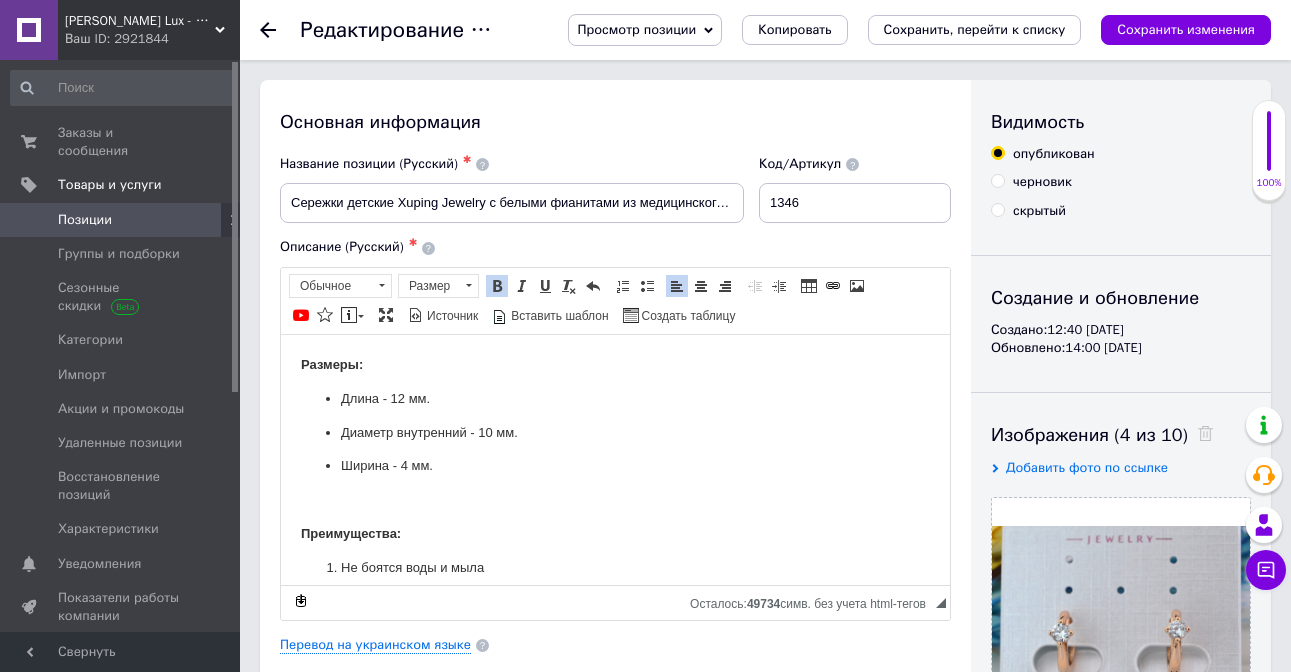 click on "Диаметр внутренний - 10 мм." at bounding box center [615, 432] 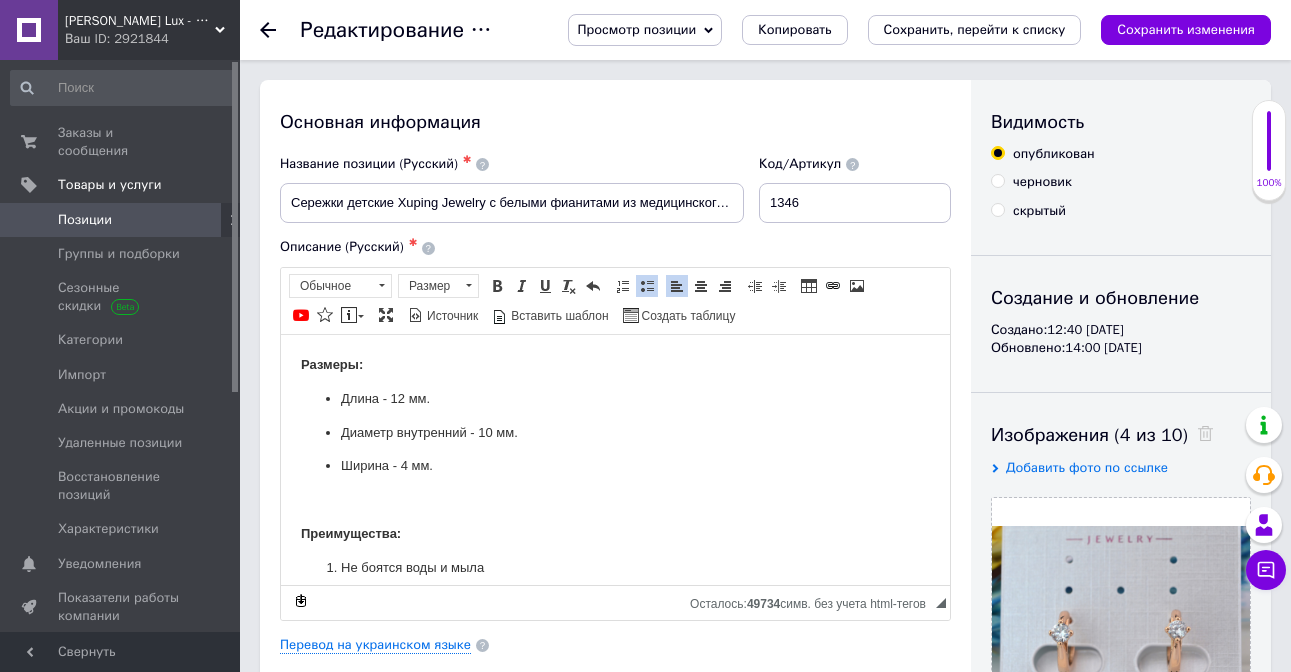 type 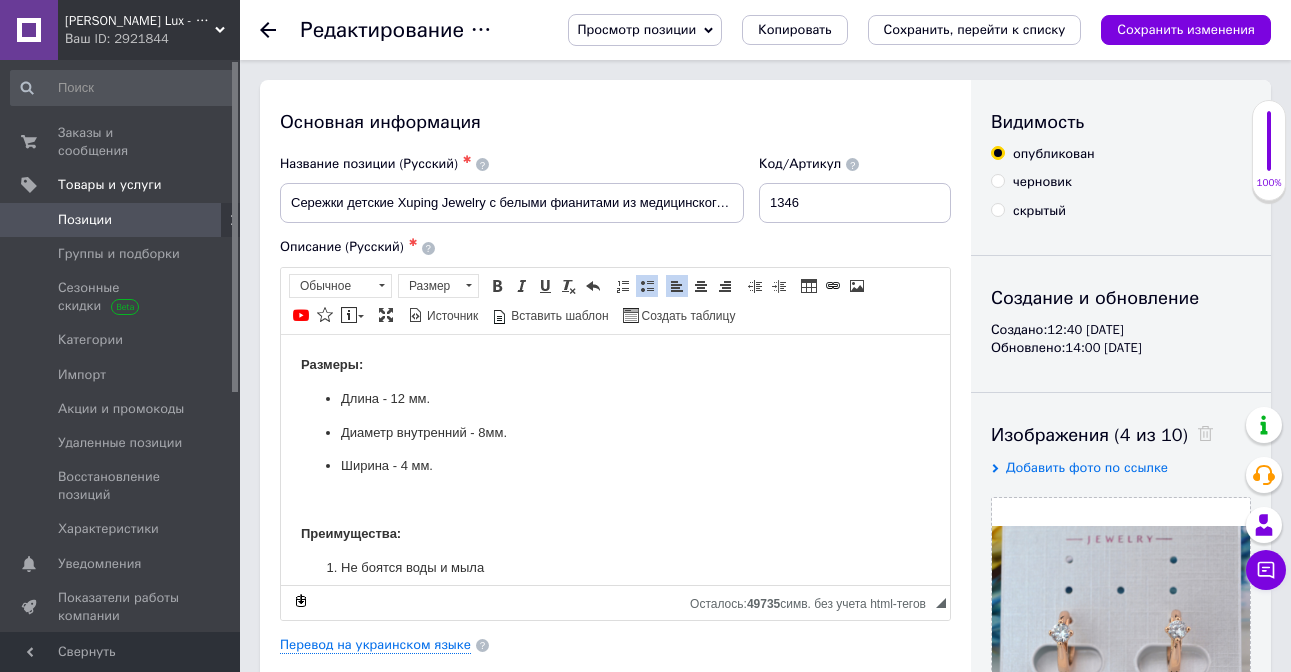 click on "Длина - 12 мм." at bounding box center (615, 398) 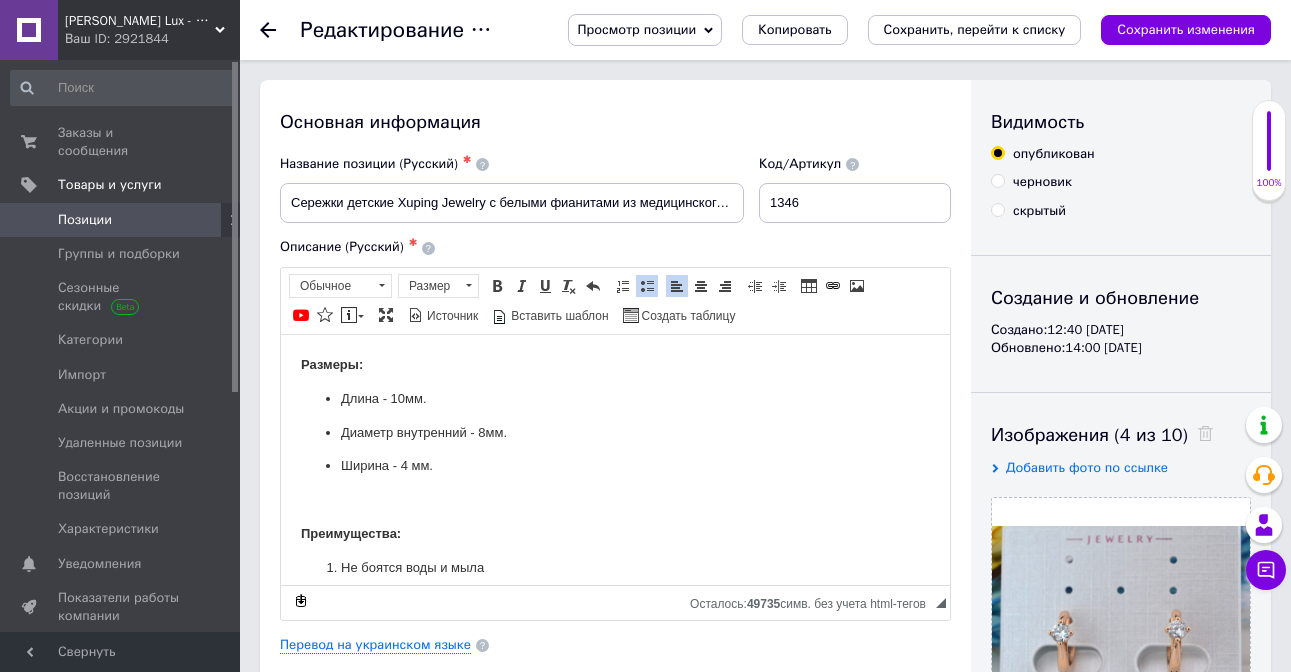 click on "Ширина - 4 мм." at bounding box center (615, 465) 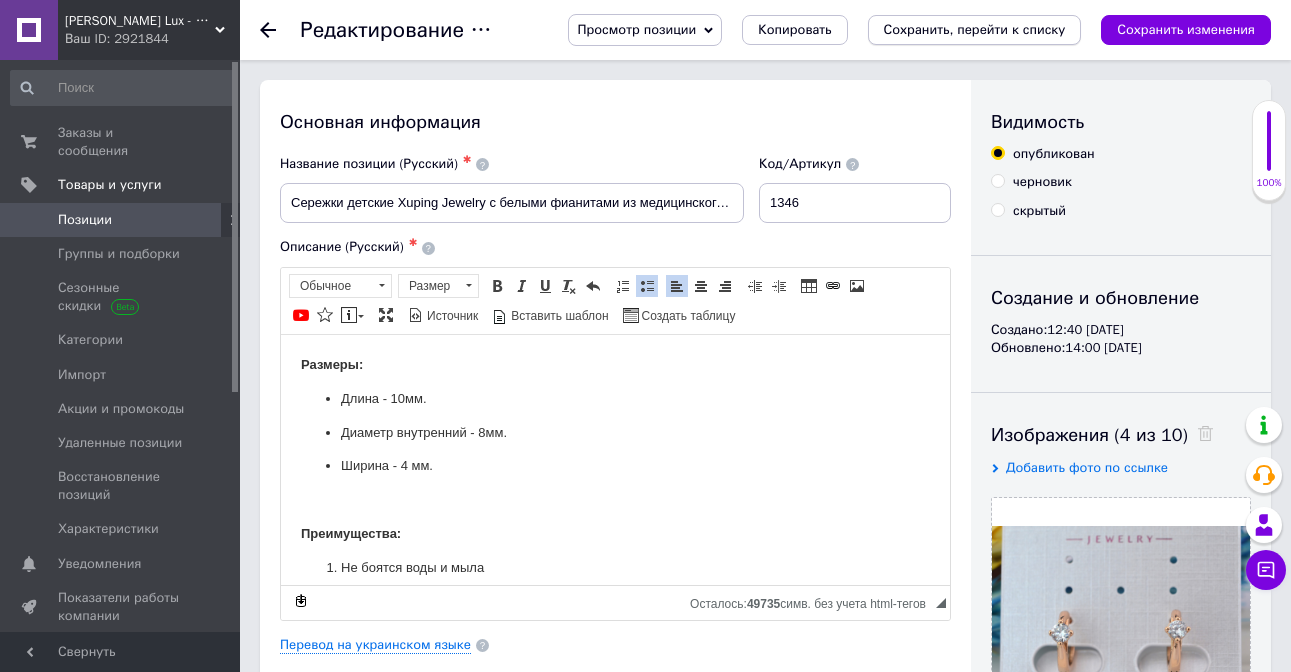 click on "Сохранить, перейти к списку" at bounding box center [975, 29] 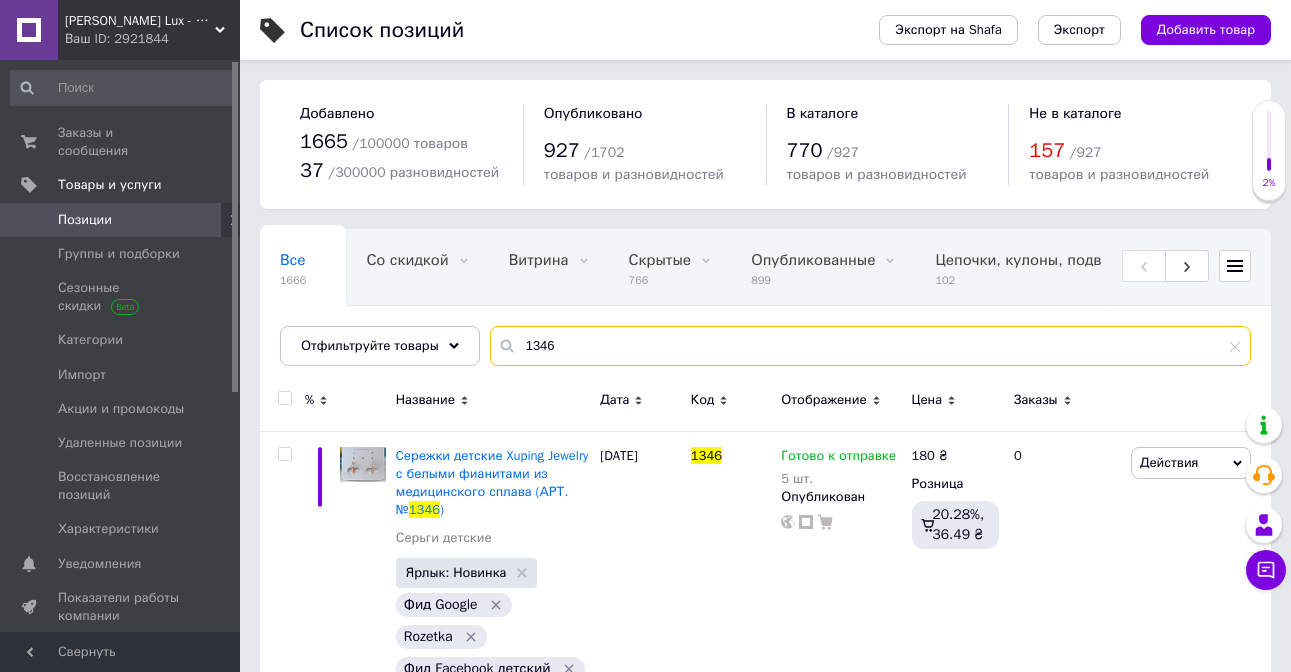click on "1346" at bounding box center [870, 346] 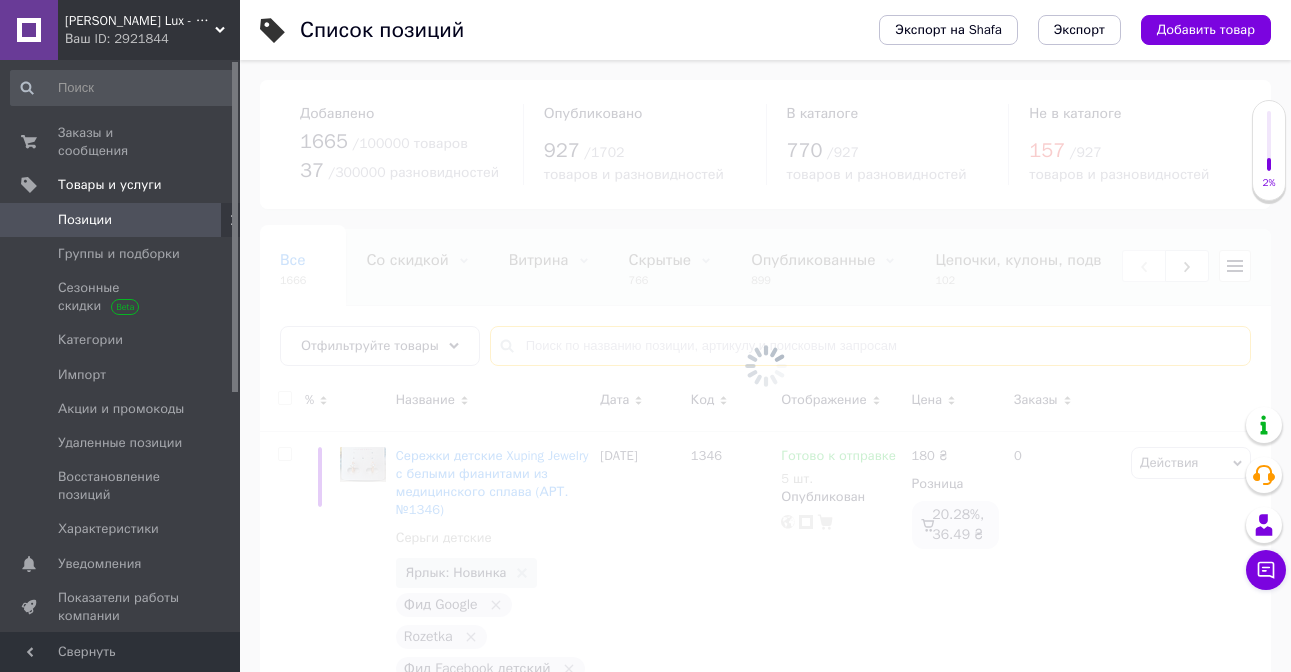type on "2621-1" 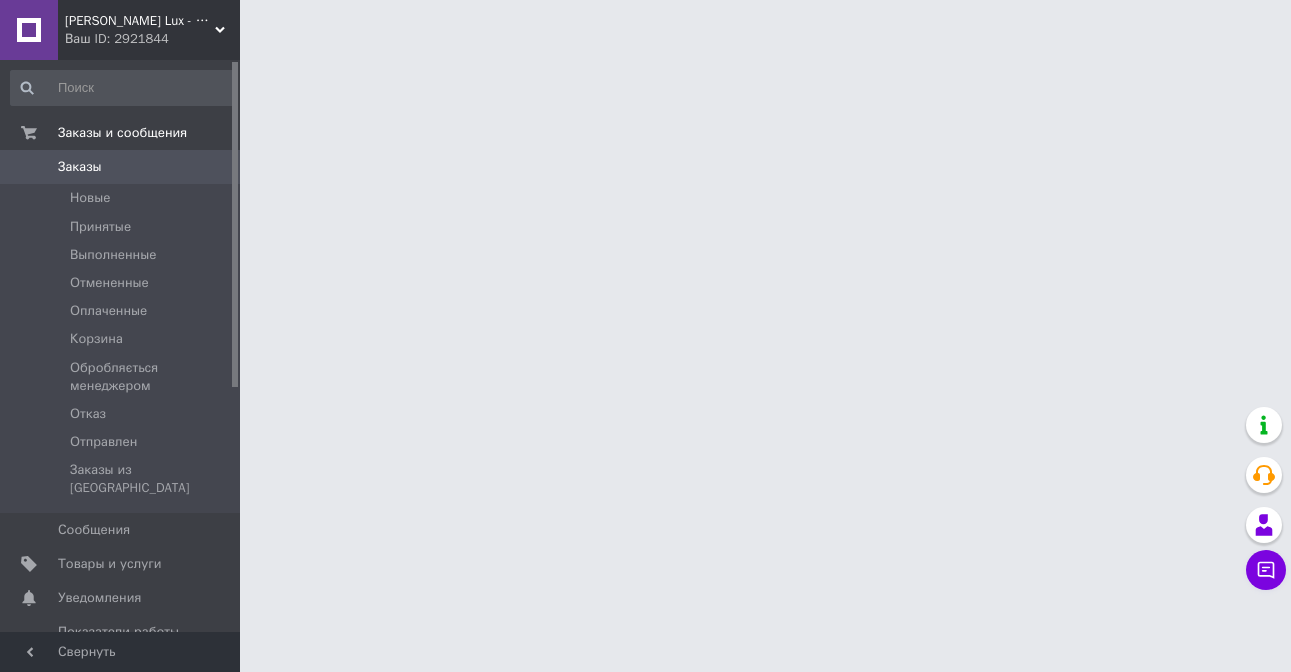 scroll, scrollTop: 0, scrollLeft: 0, axis: both 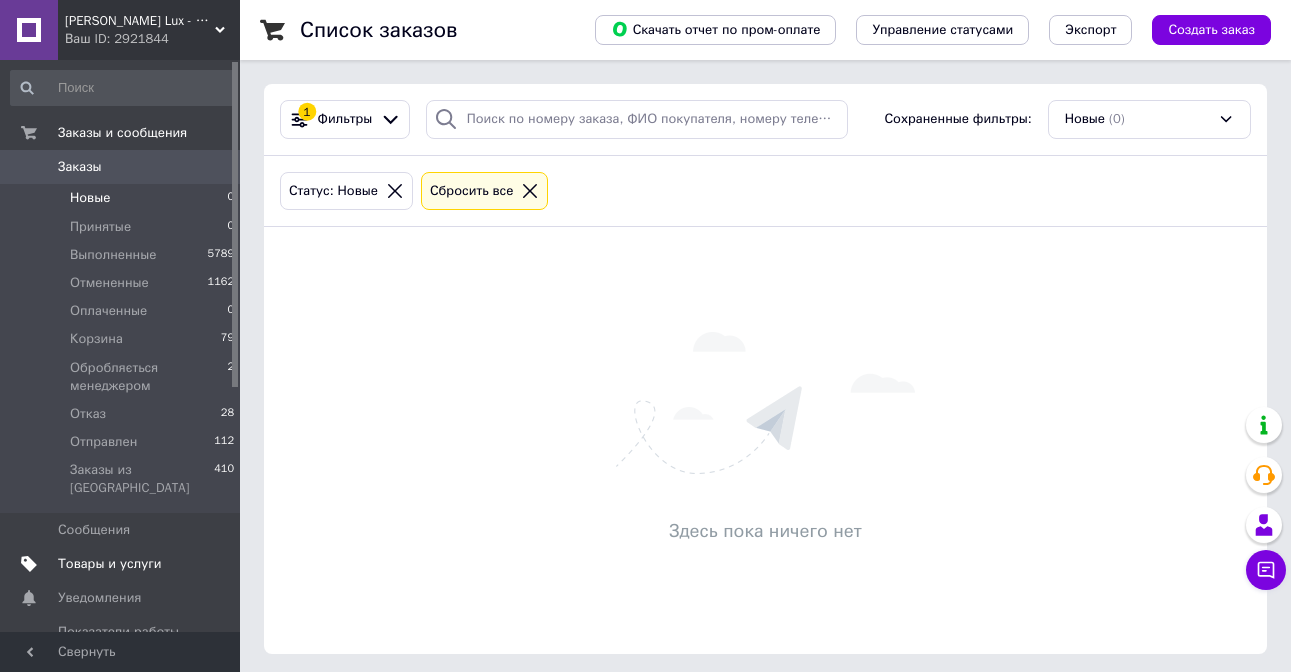 click on "Товары и услуги" at bounding box center [110, 564] 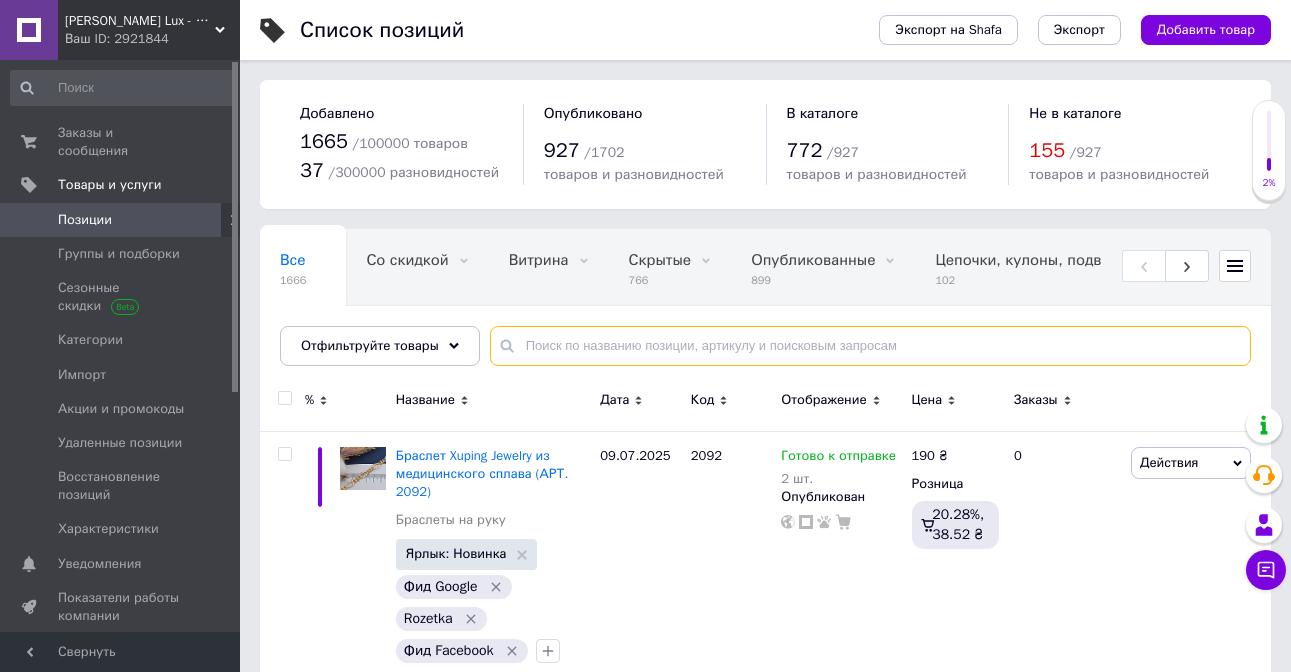 click at bounding box center (870, 346) 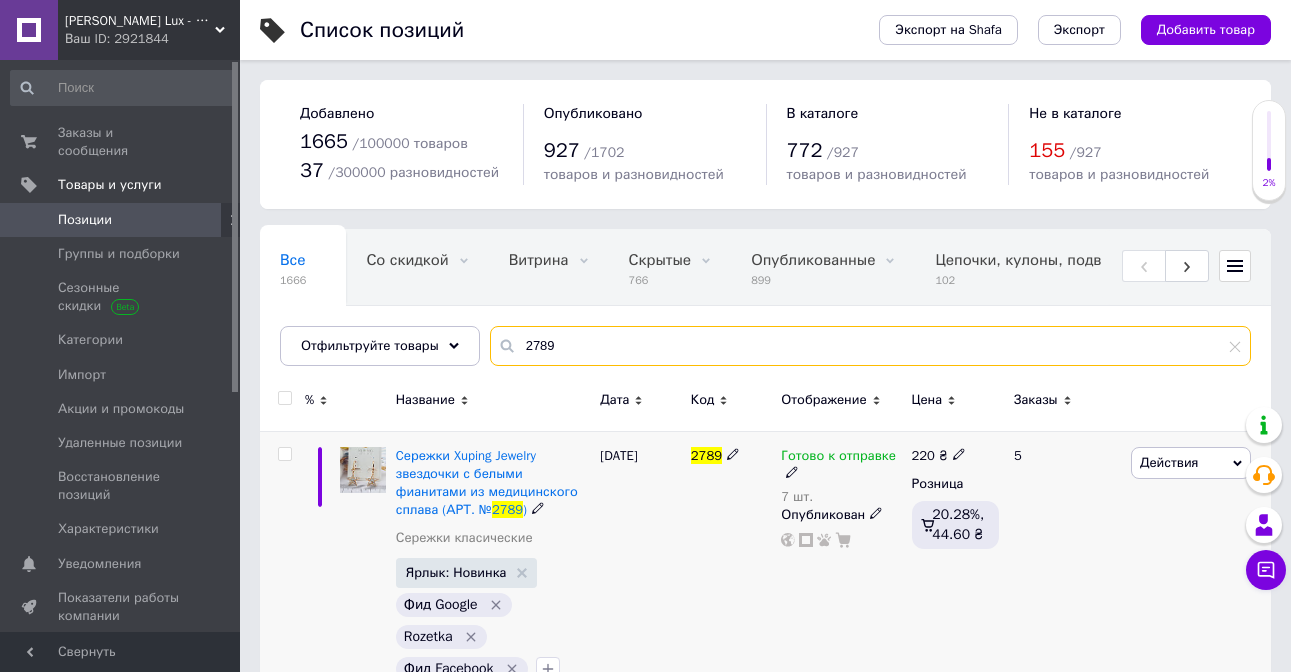 type on "2789" 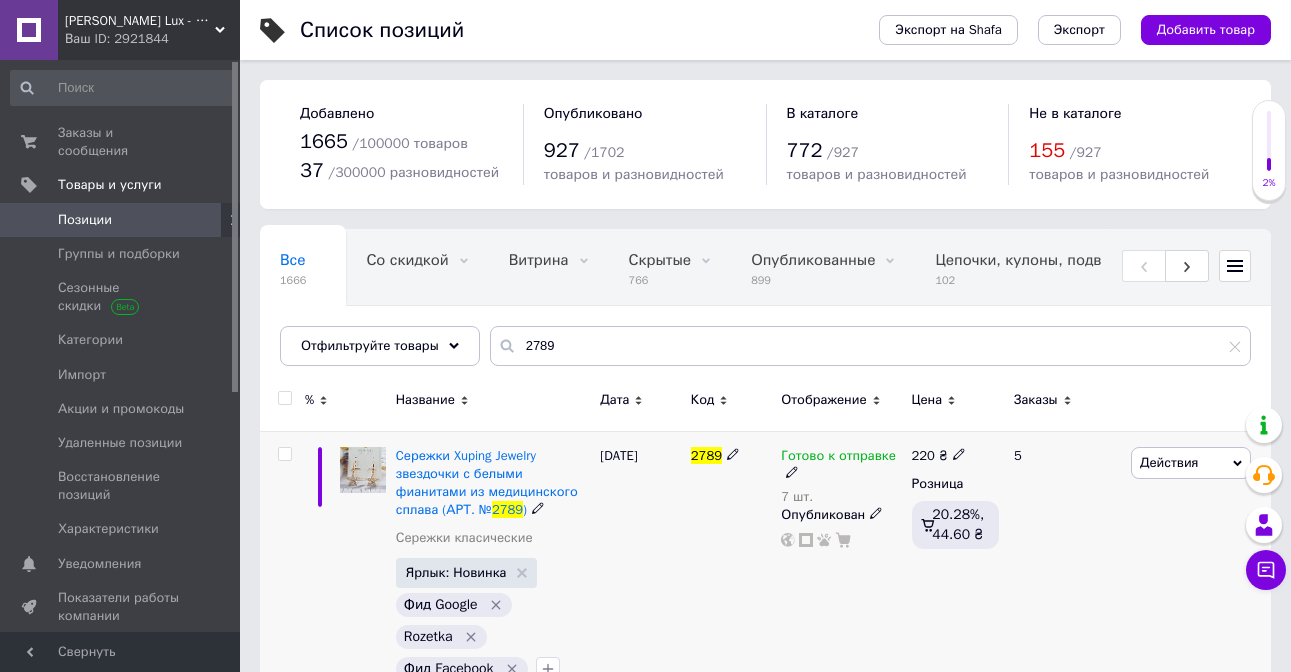 click on "Готово к отправке" at bounding box center [838, 458] 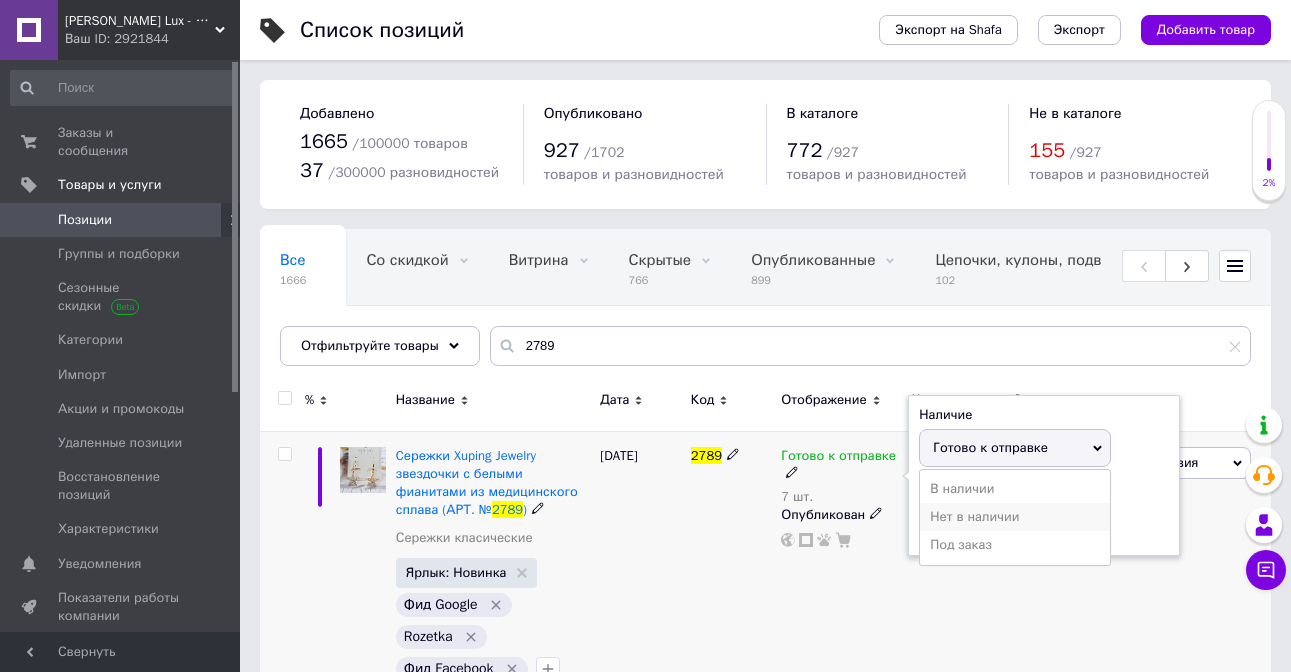 click on "Нет в наличии" at bounding box center (1015, 517) 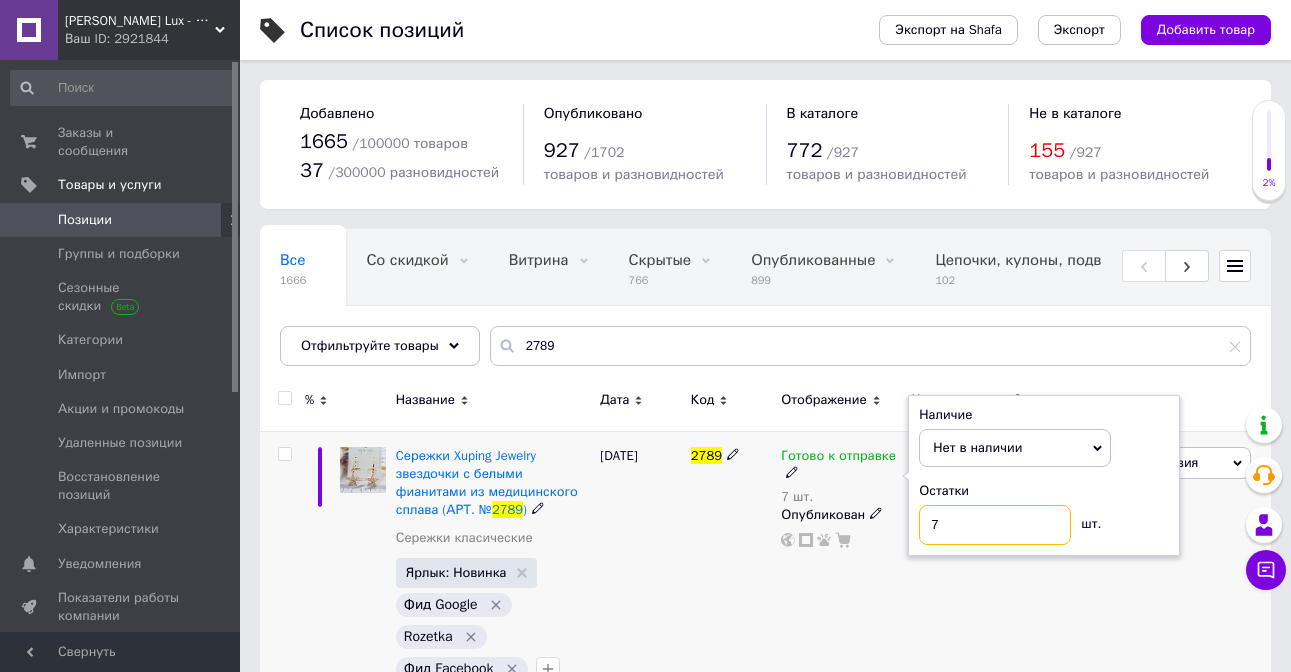 click on "7" at bounding box center [995, 525] 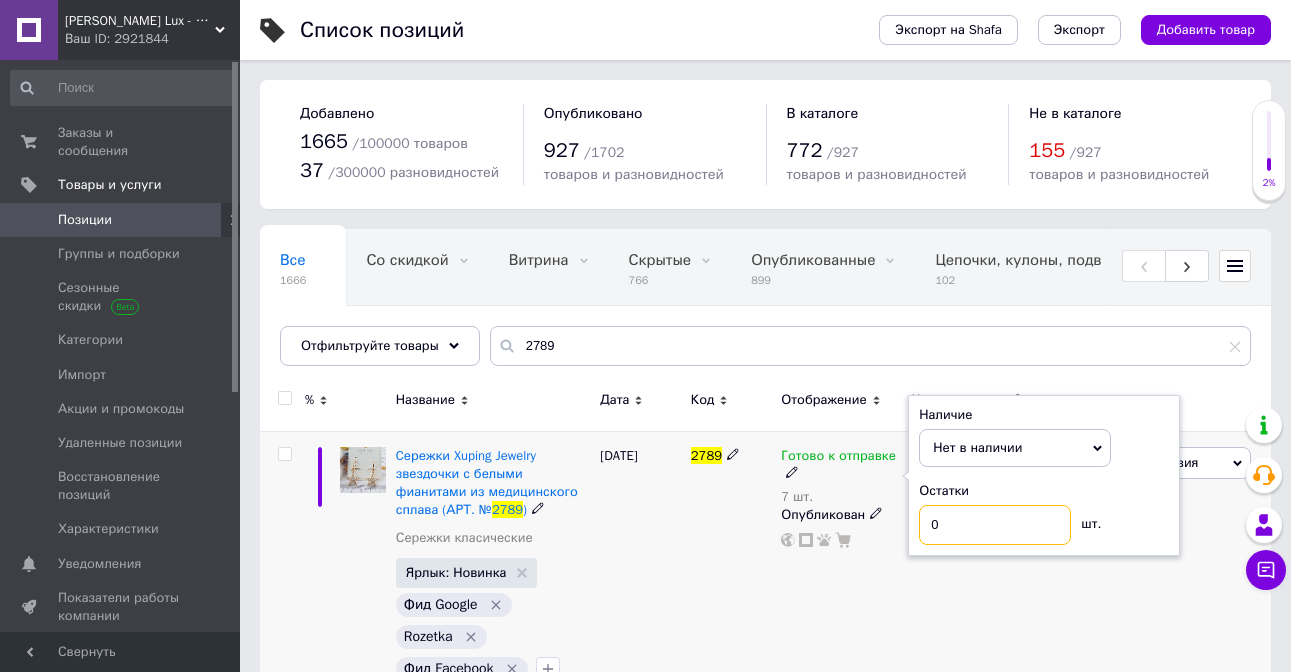 type on "0" 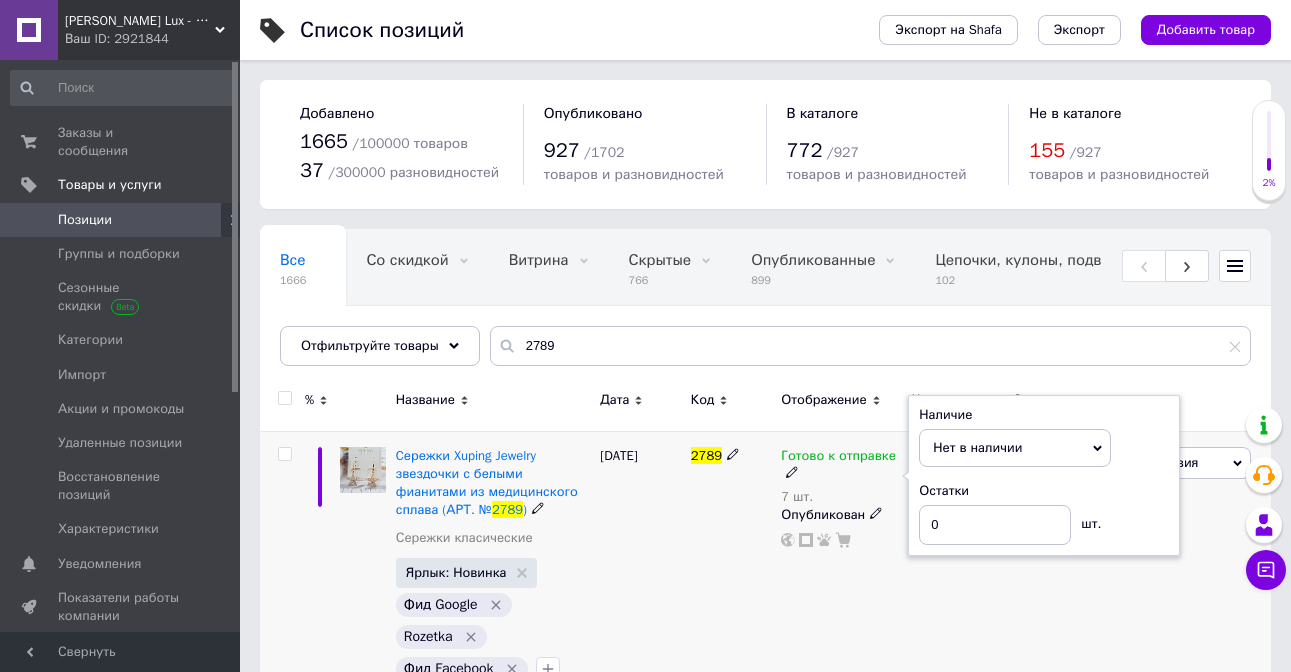 click on "220   ₴ Розница 20.28%, 44.60 ₴" at bounding box center [955, 568] 